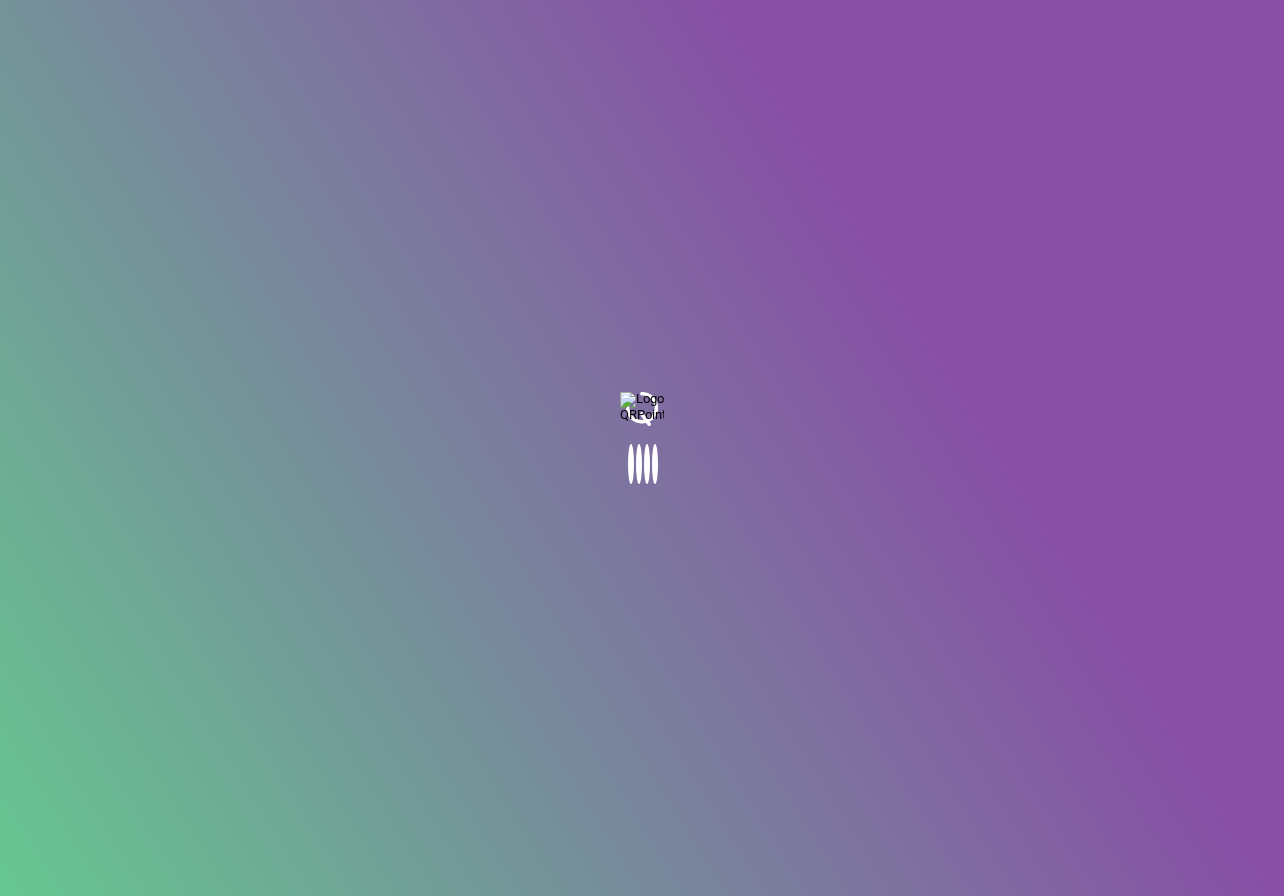 scroll, scrollTop: 0, scrollLeft: 0, axis: both 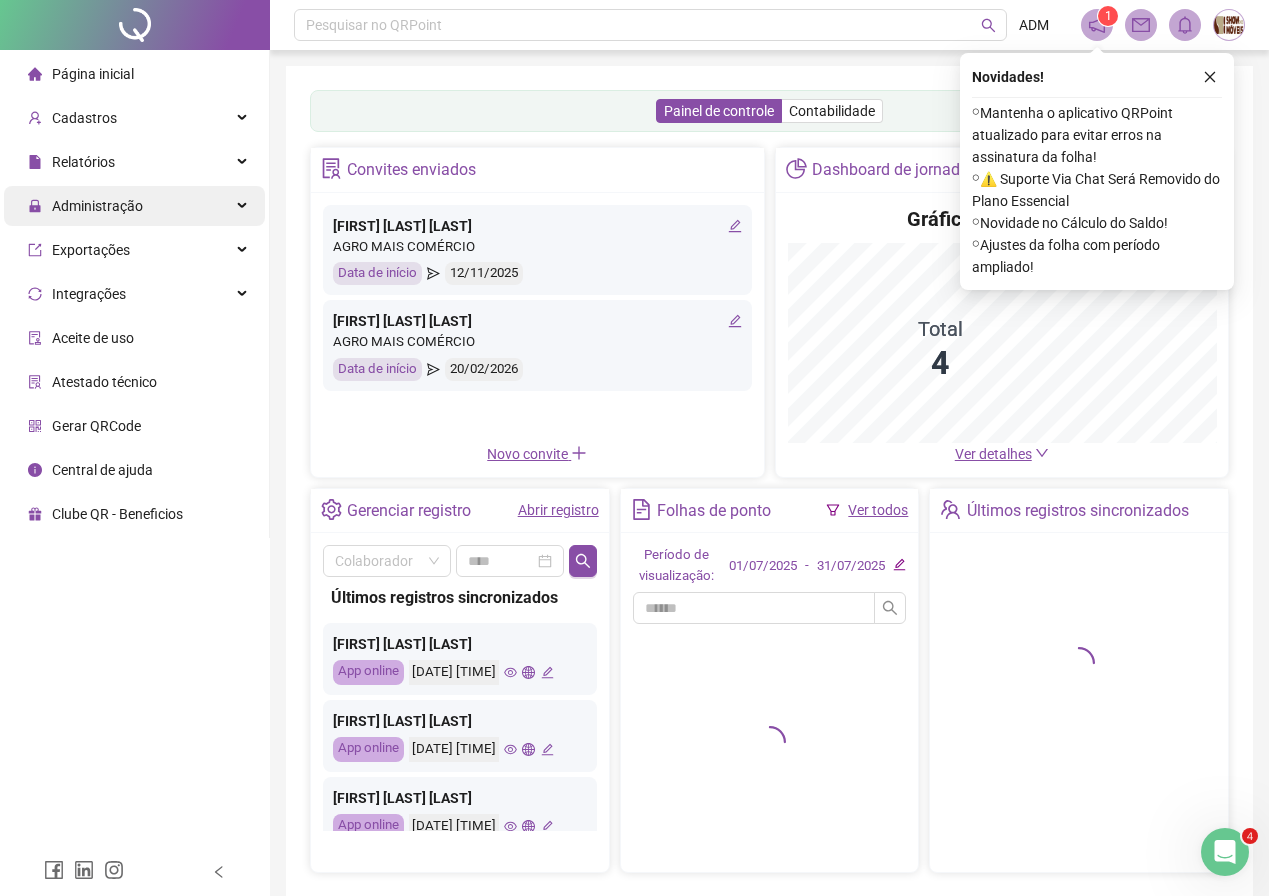 click on "Administração" at bounding box center (97, 206) 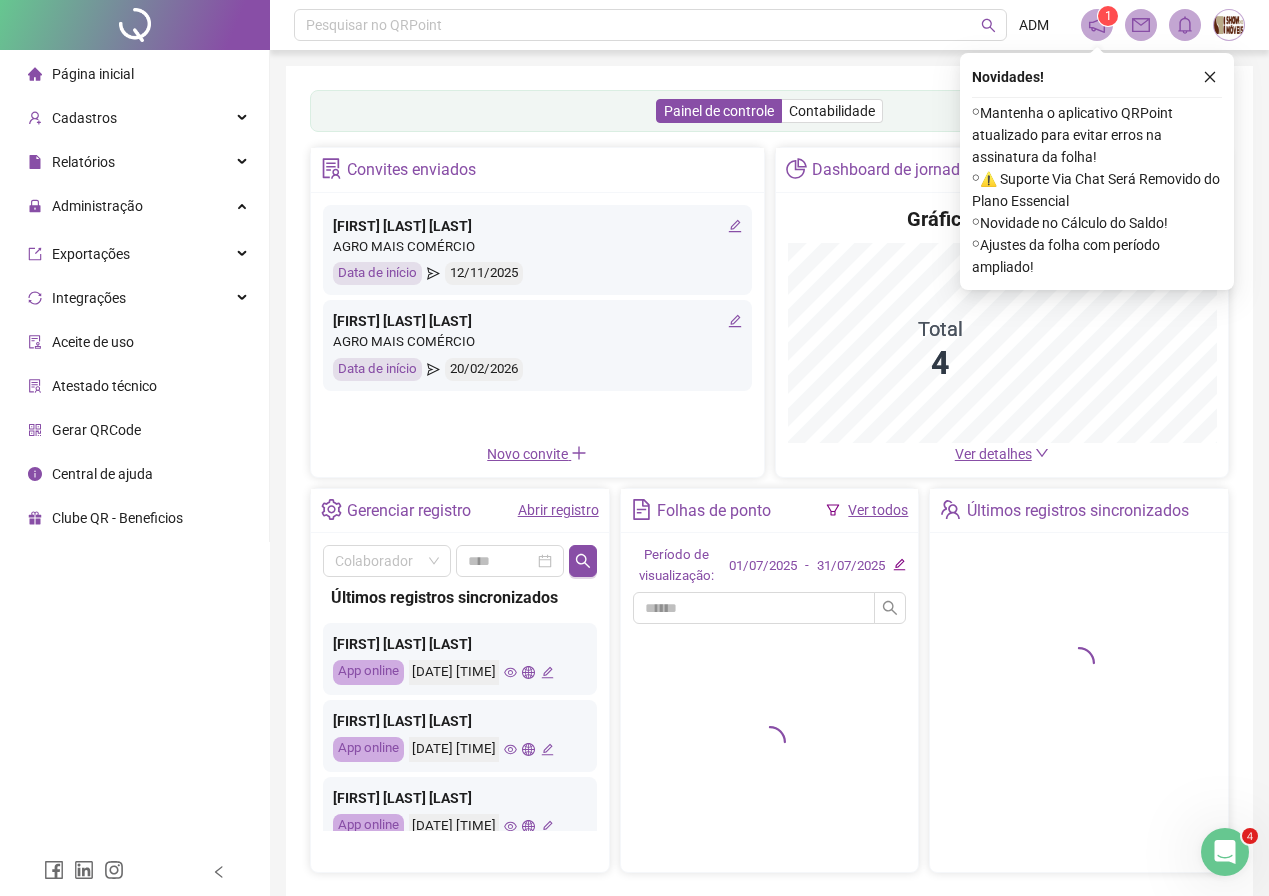 click on "Administração" at bounding box center [97, 206] 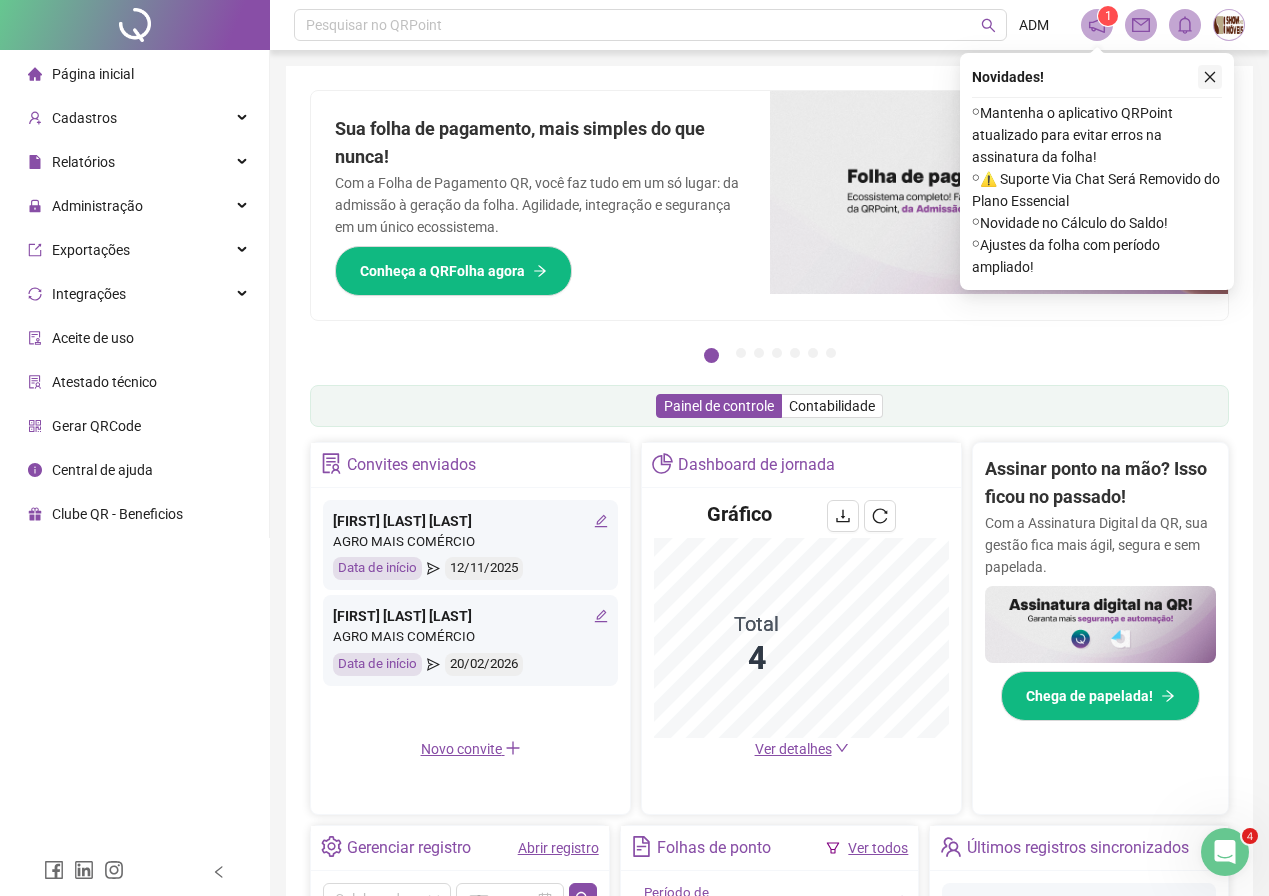 click 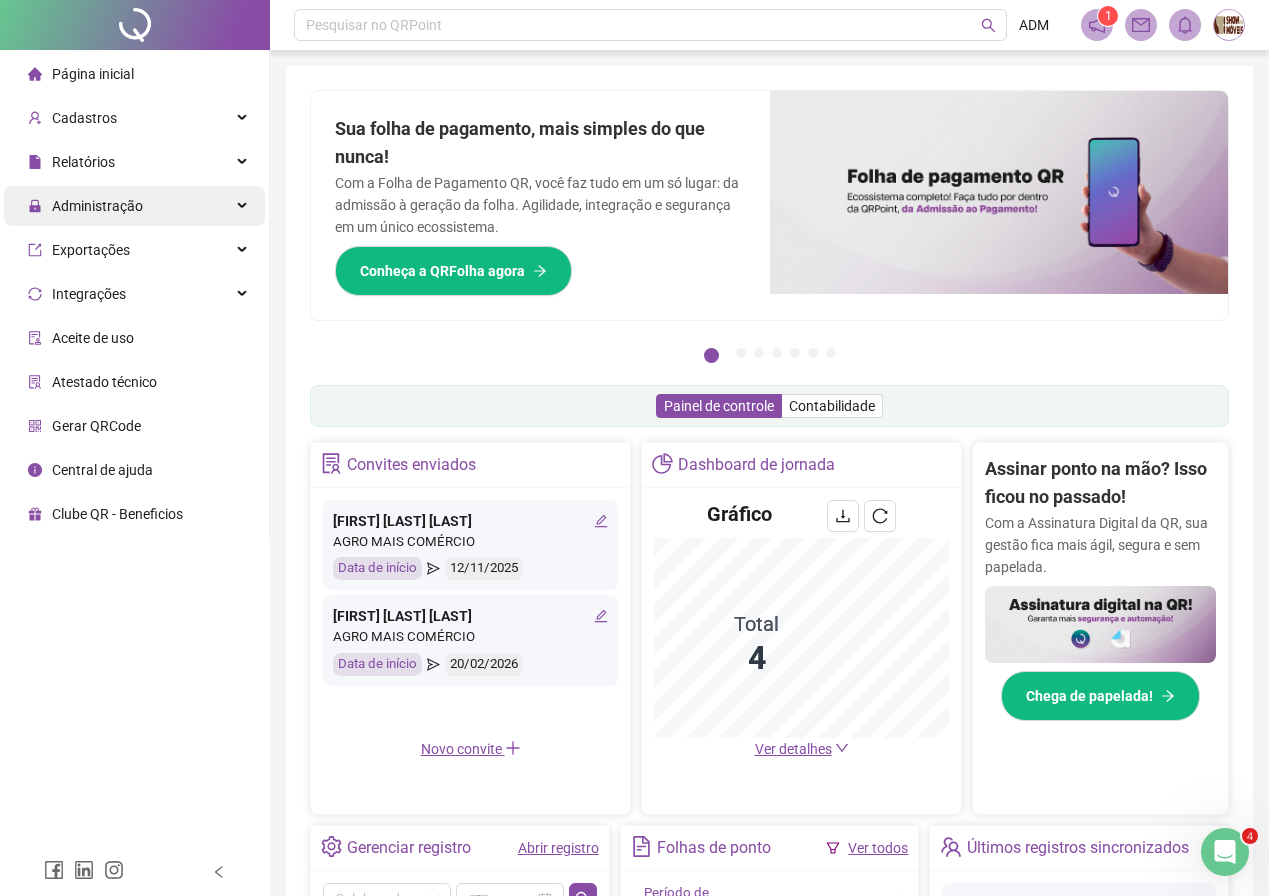 click on "Administração" at bounding box center (97, 206) 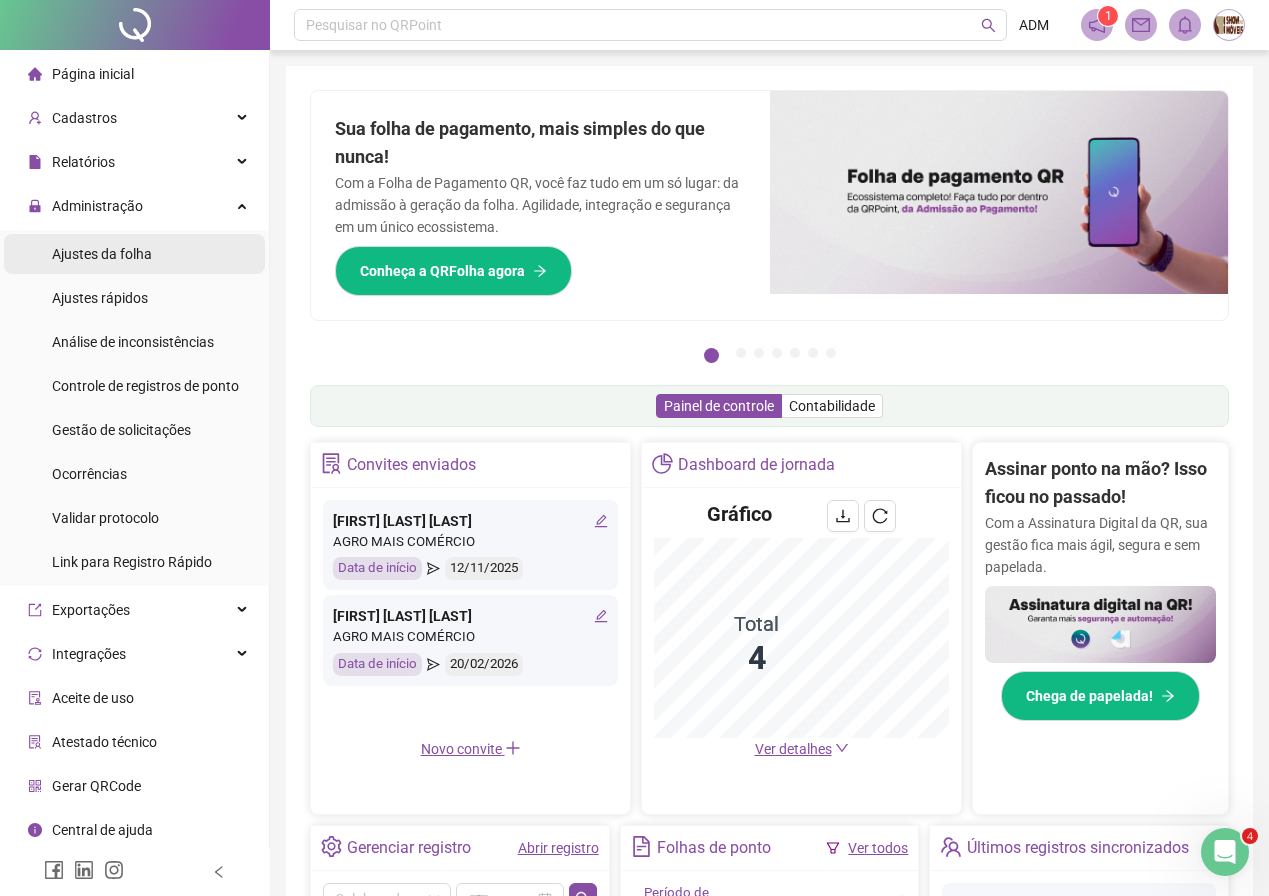 click on "Ajustes da folha" at bounding box center [102, 254] 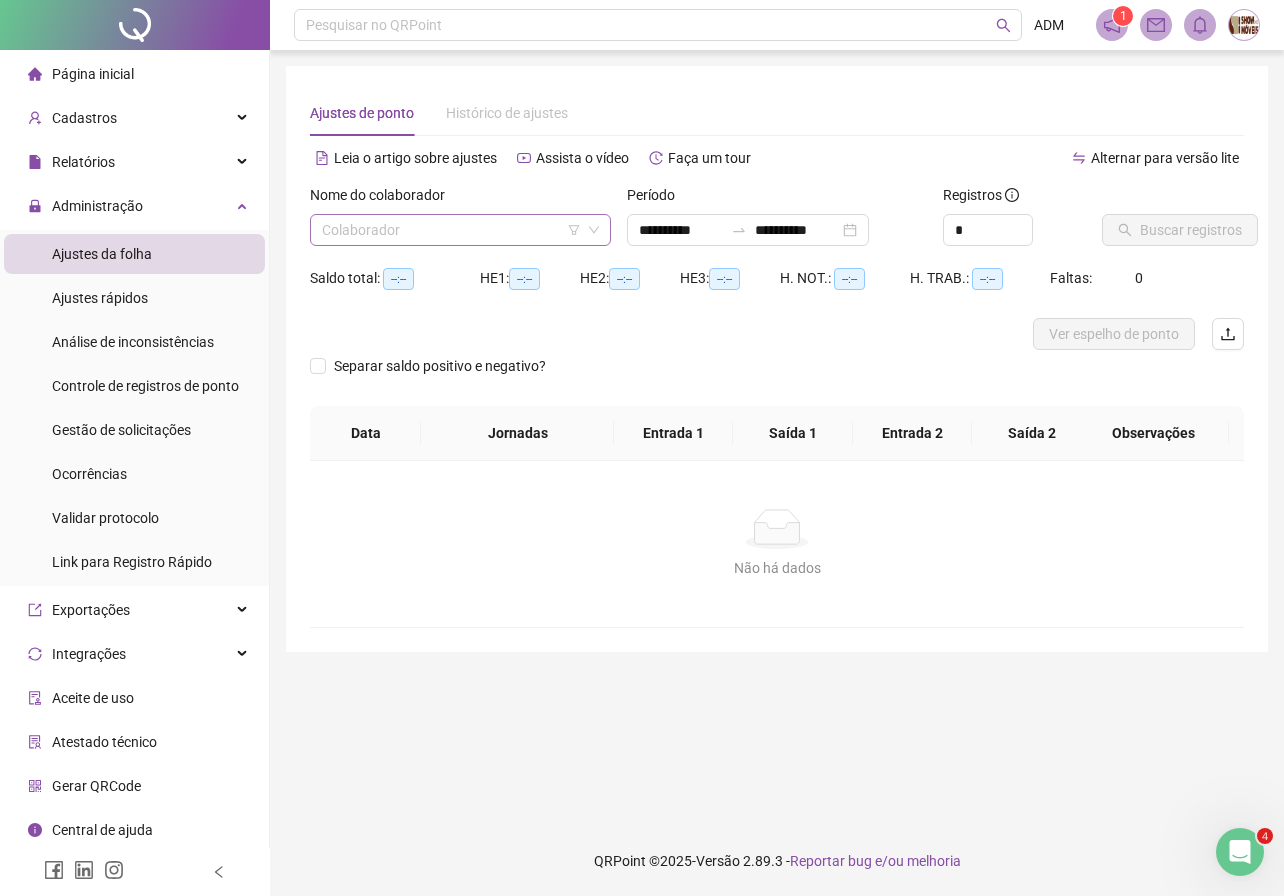 click at bounding box center (451, 230) 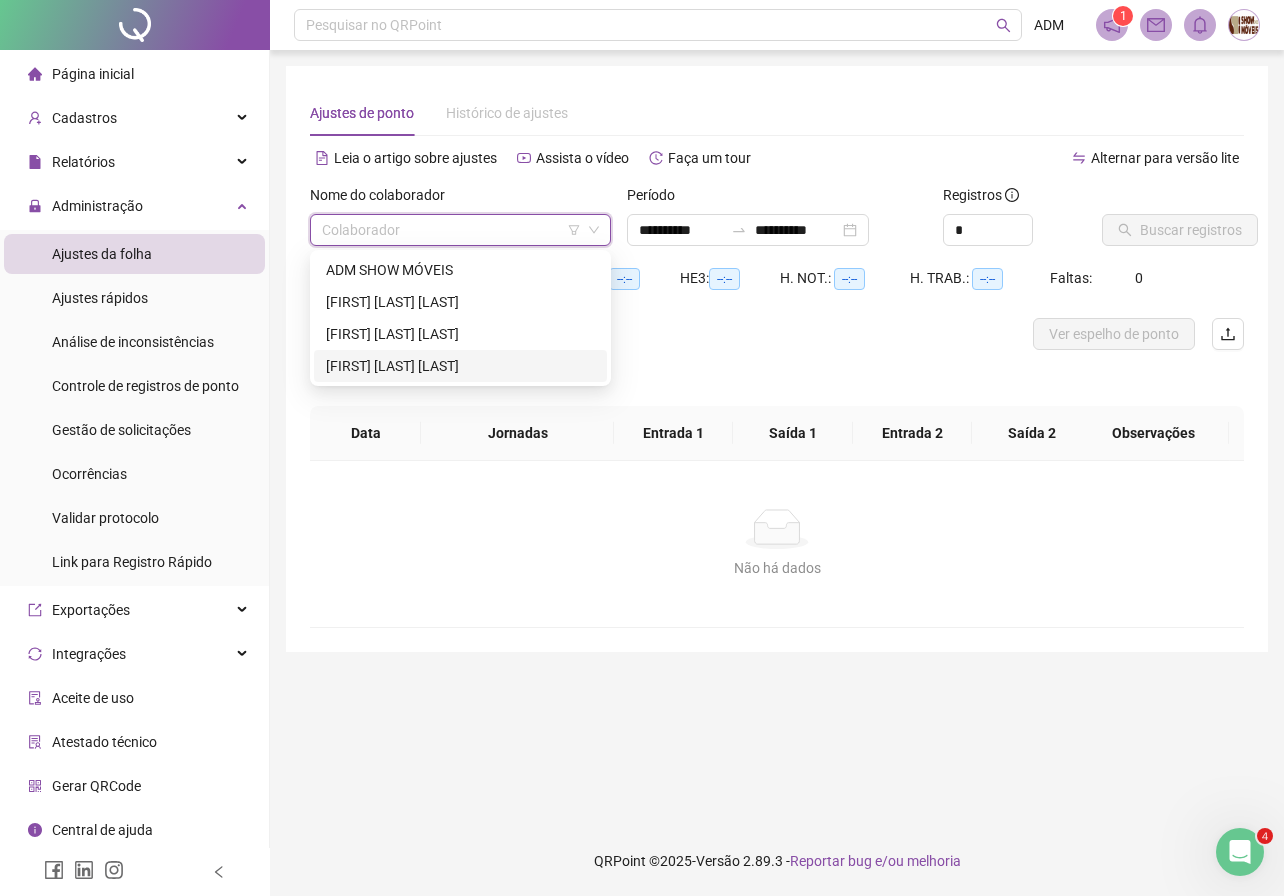 click on "[FIRST] [LAST] [LAST]" at bounding box center (460, 366) 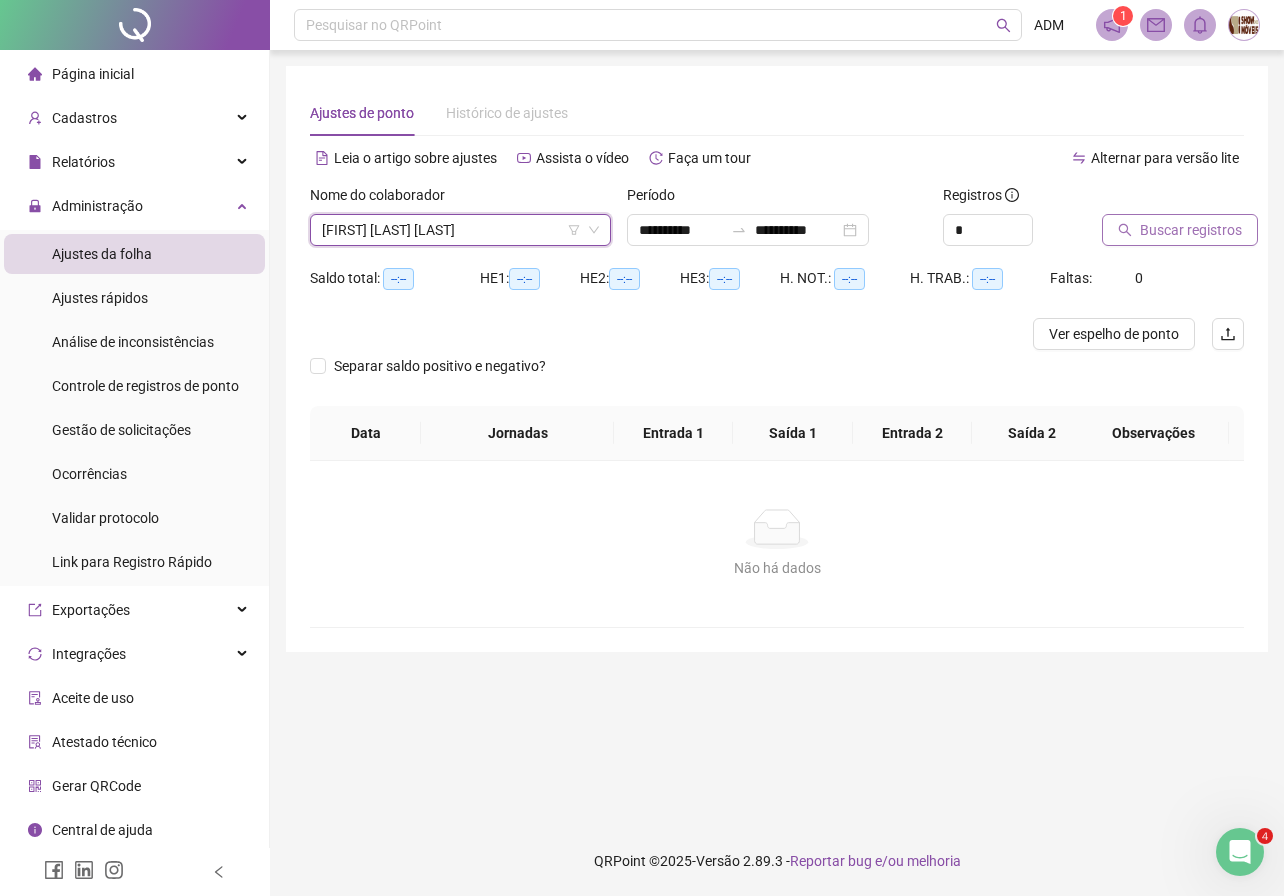 click on "Buscar registros" at bounding box center [1191, 230] 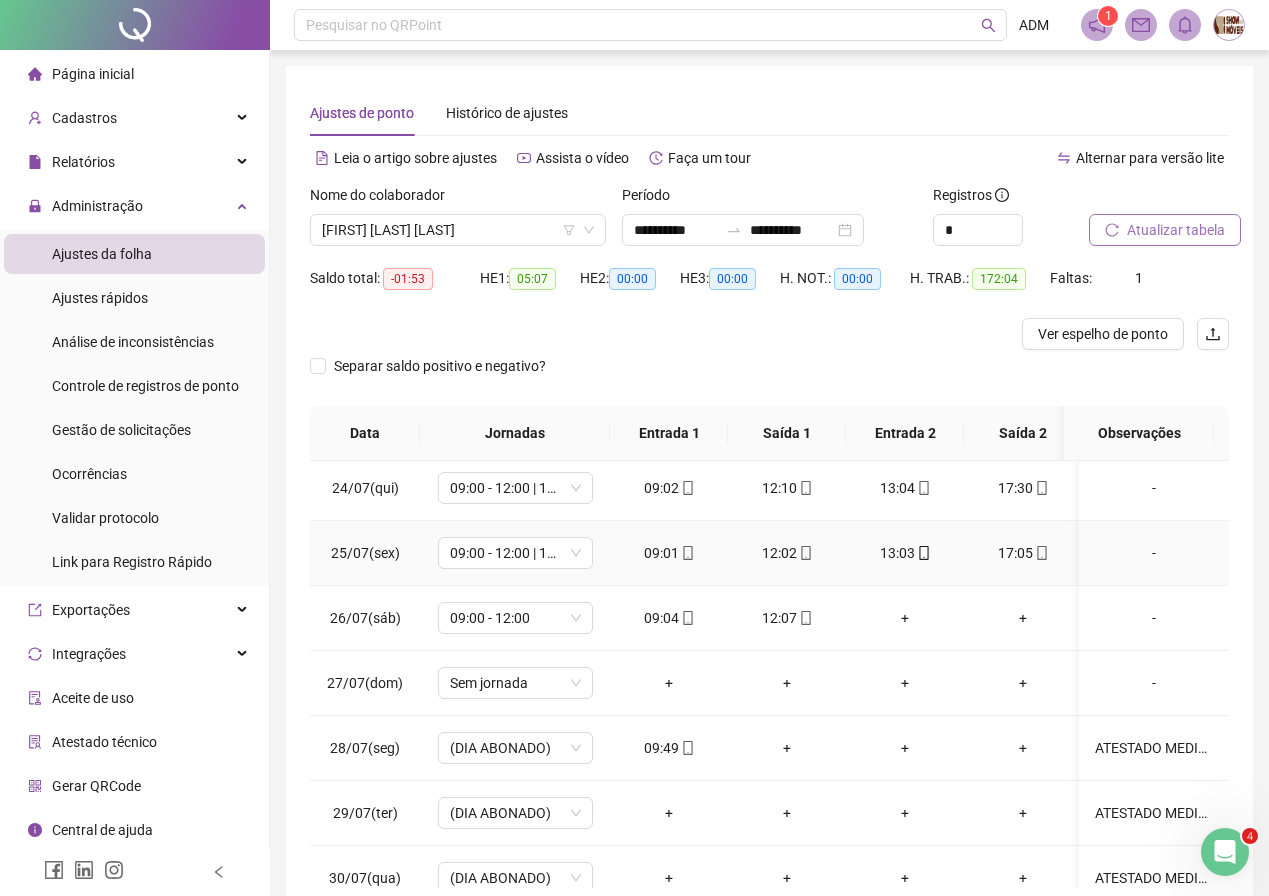scroll, scrollTop: 1603, scrollLeft: 0, axis: vertical 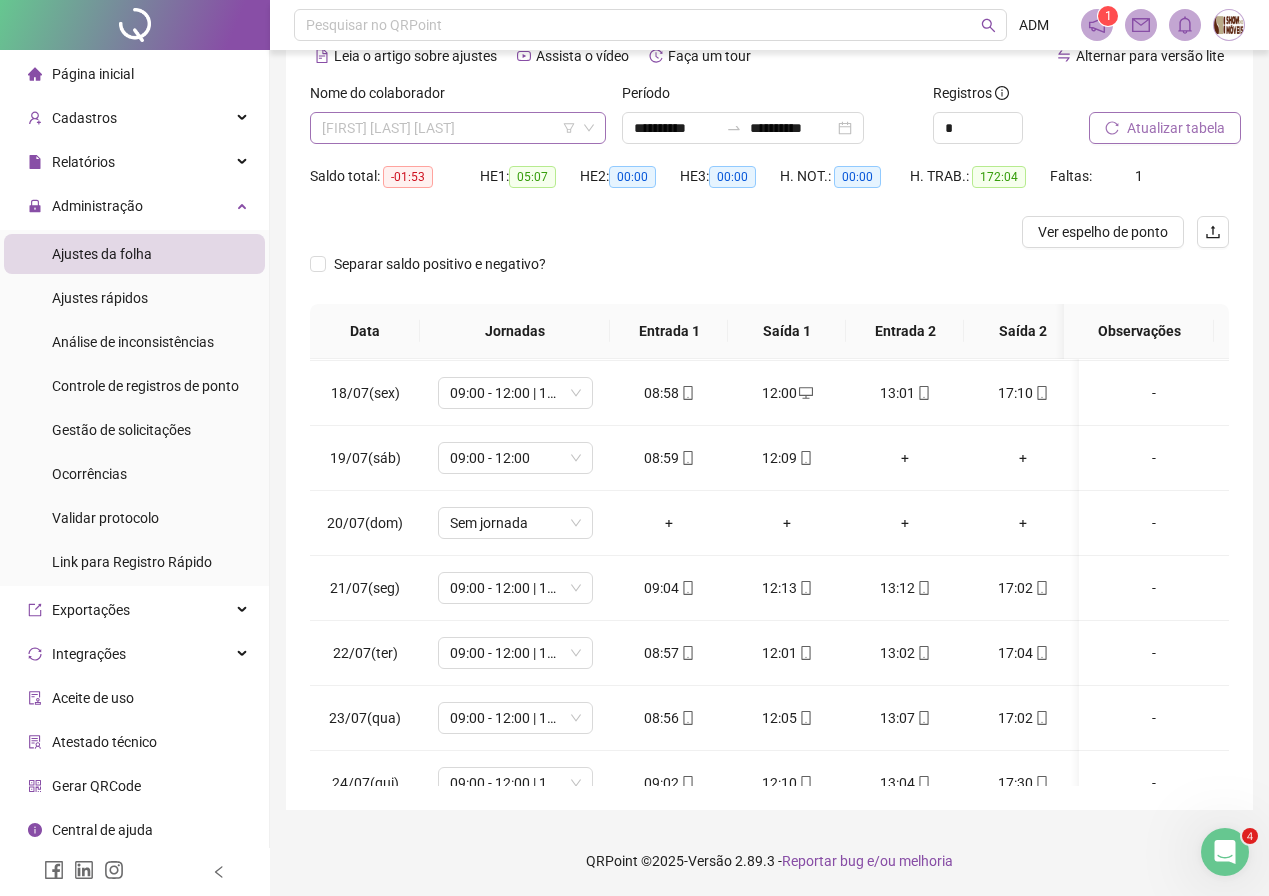 click on "[FIRST] [LAST] [LAST]" at bounding box center (458, 128) 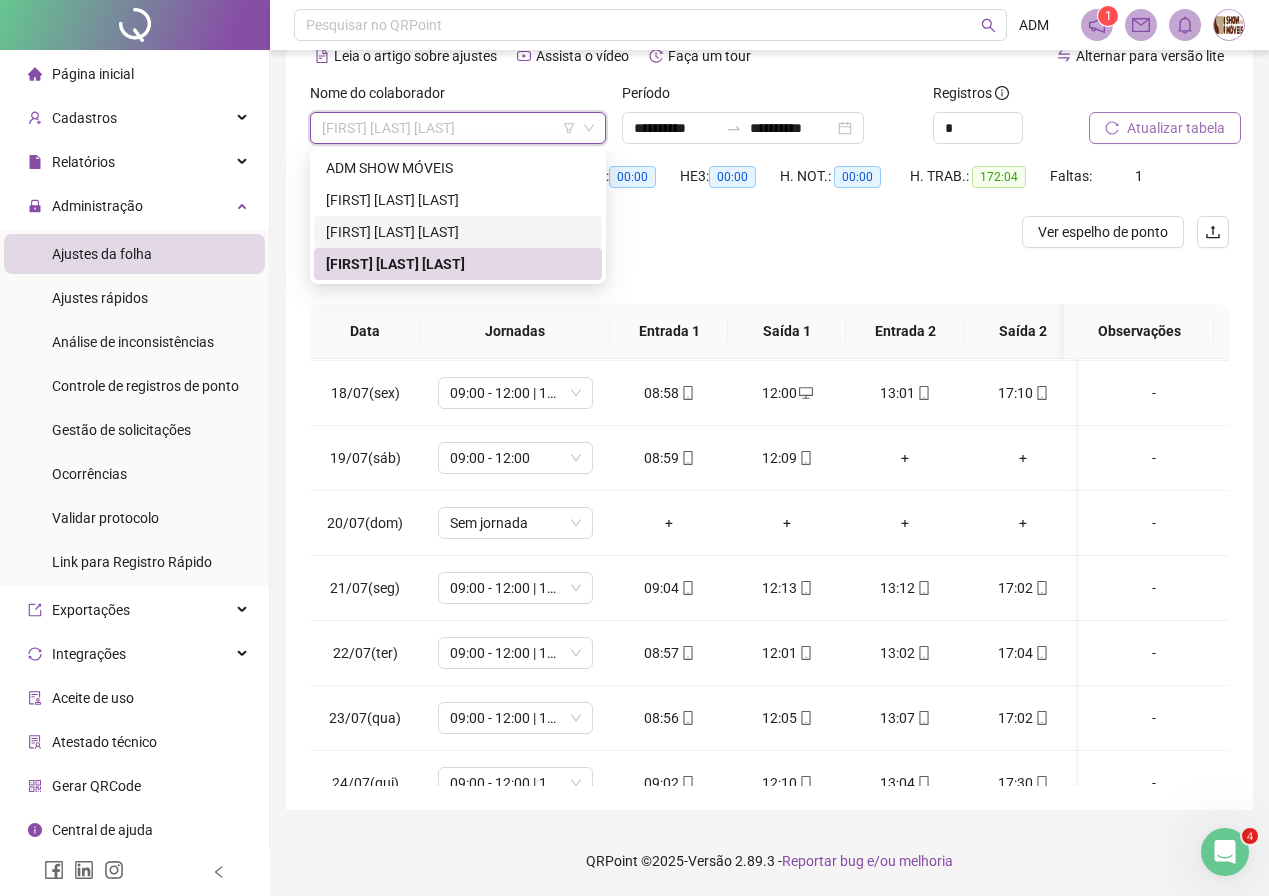 click on "[FIRST] [LAST] [LAST]" at bounding box center (458, 232) 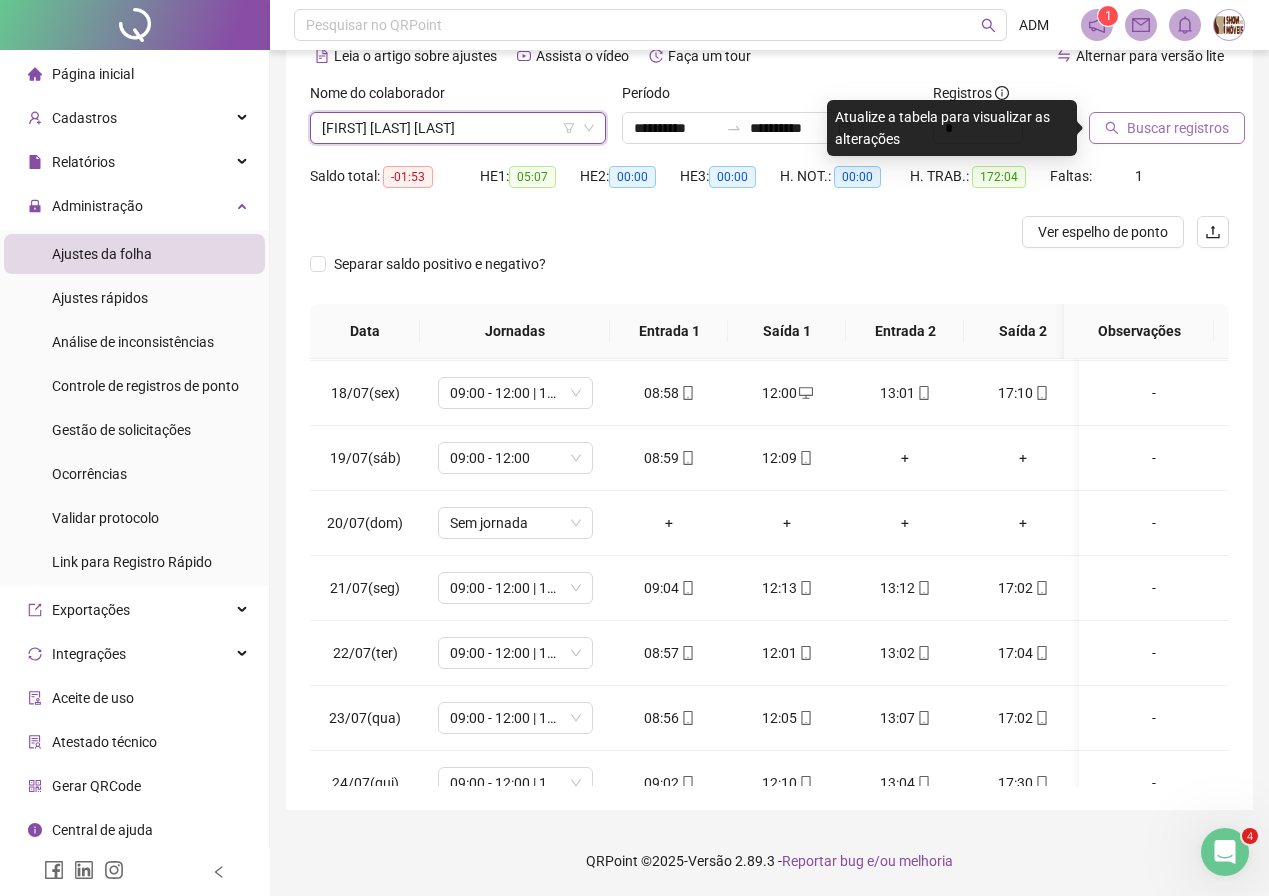 click on "Buscar registros" at bounding box center [1178, 128] 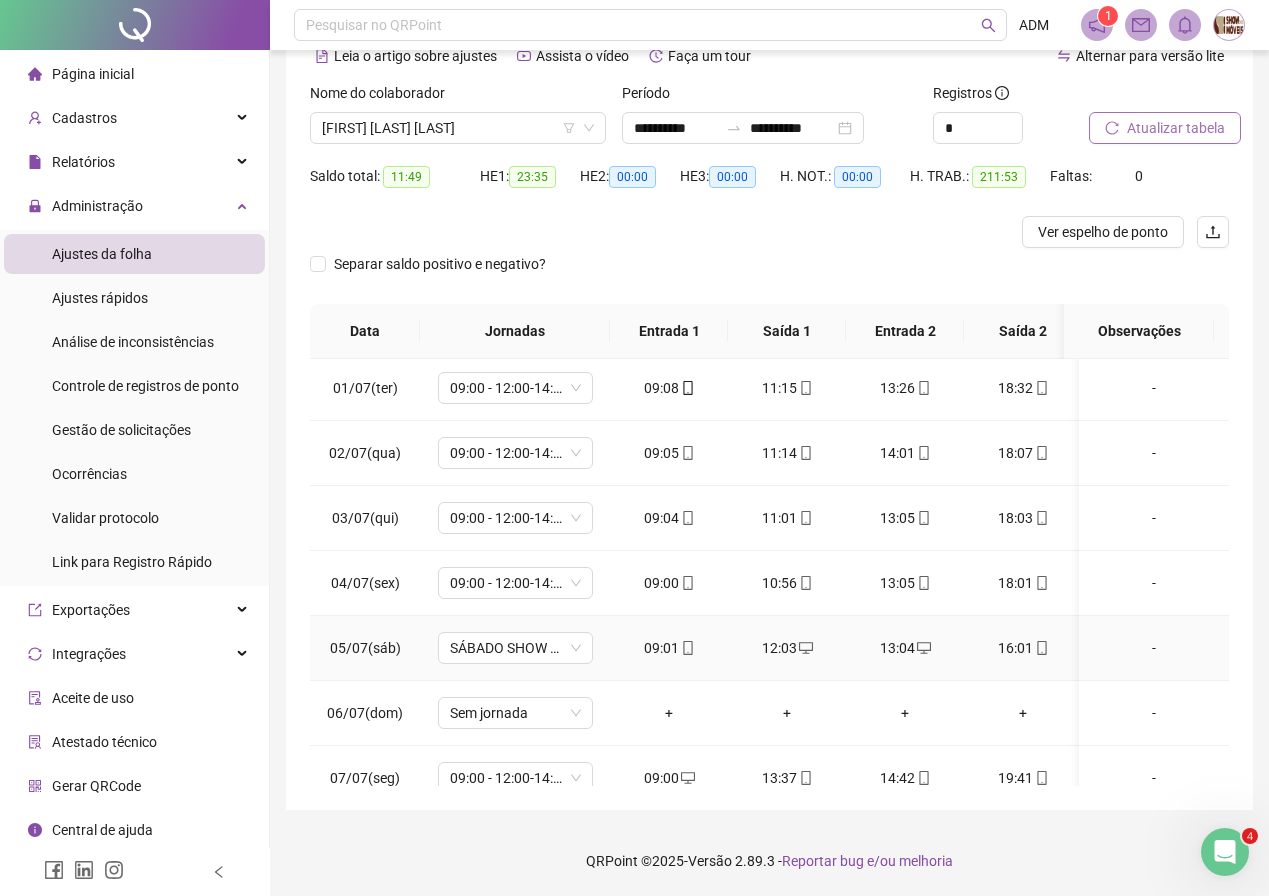 scroll, scrollTop: 0, scrollLeft: 0, axis: both 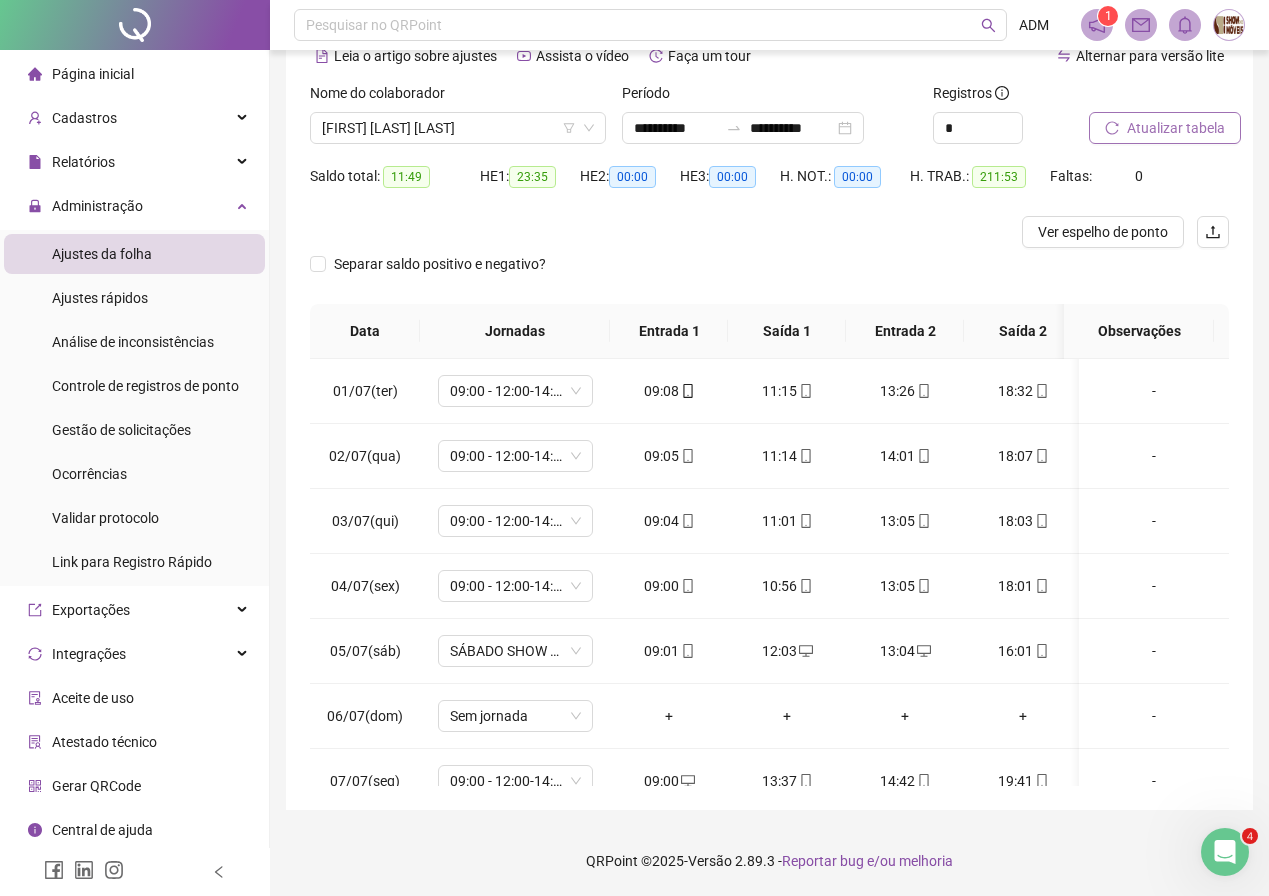click on "Atualizar tabela" at bounding box center (1176, 128) 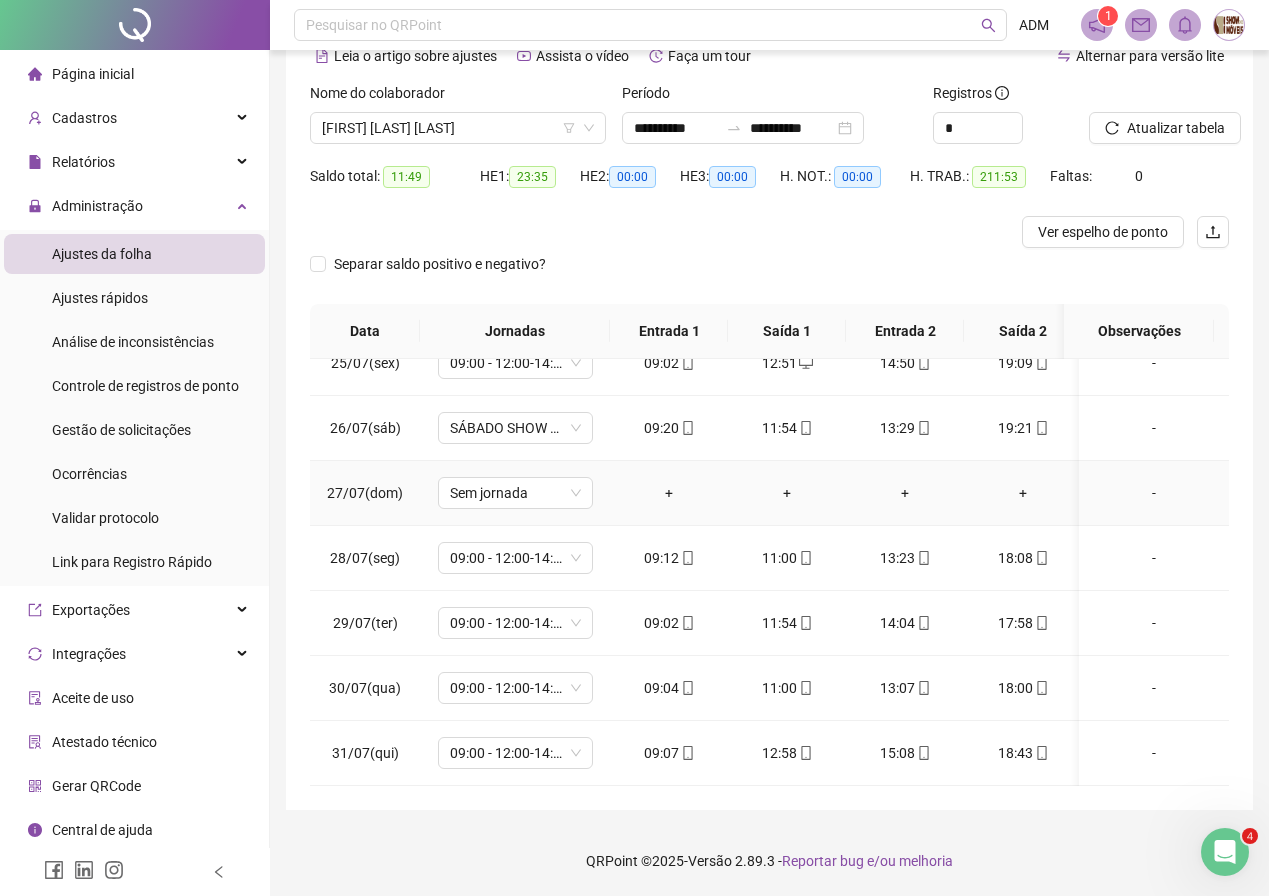 scroll, scrollTop: 1603, scrollLeft: 0, axis: vertical 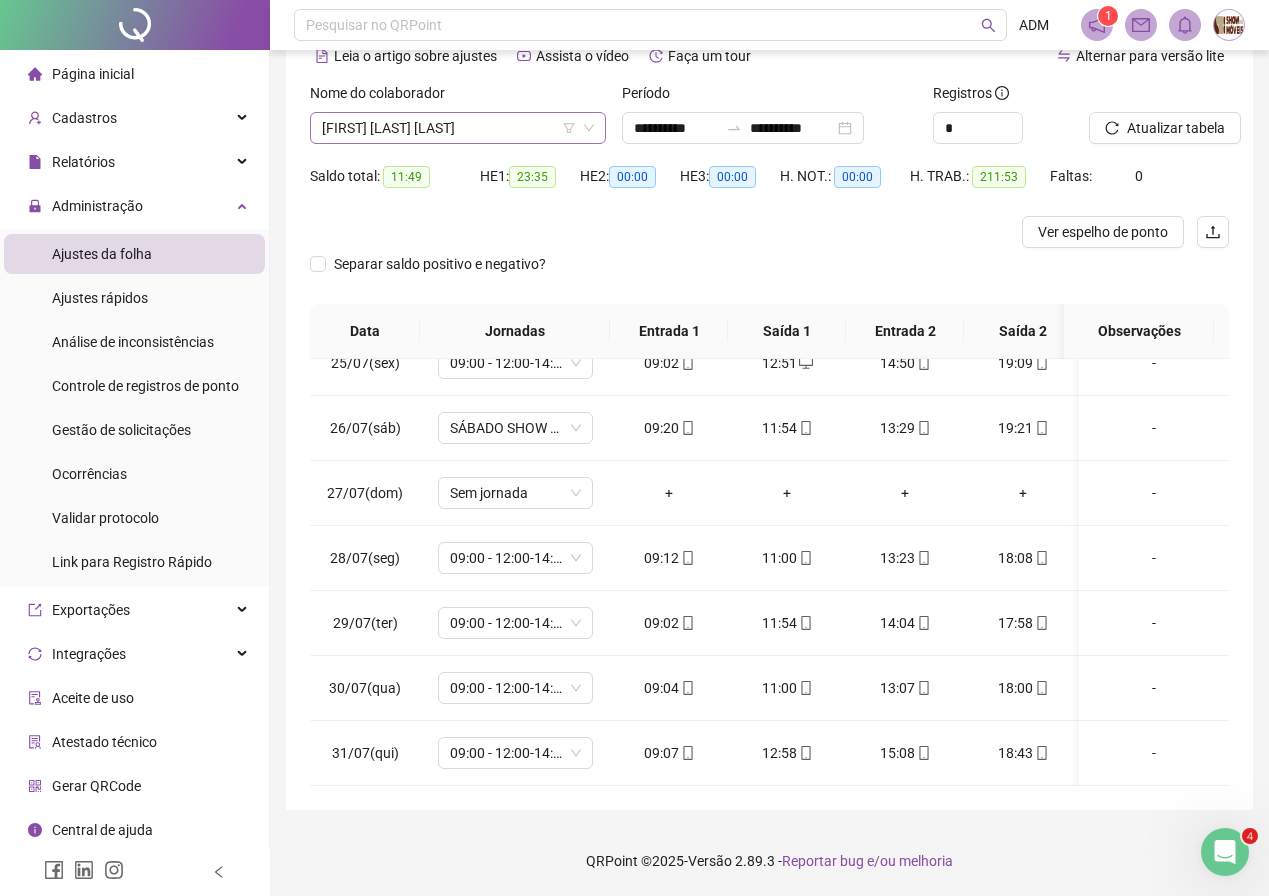 click on "[FIRST] [LAST] [LAST]" at bounding box center [458, 128] 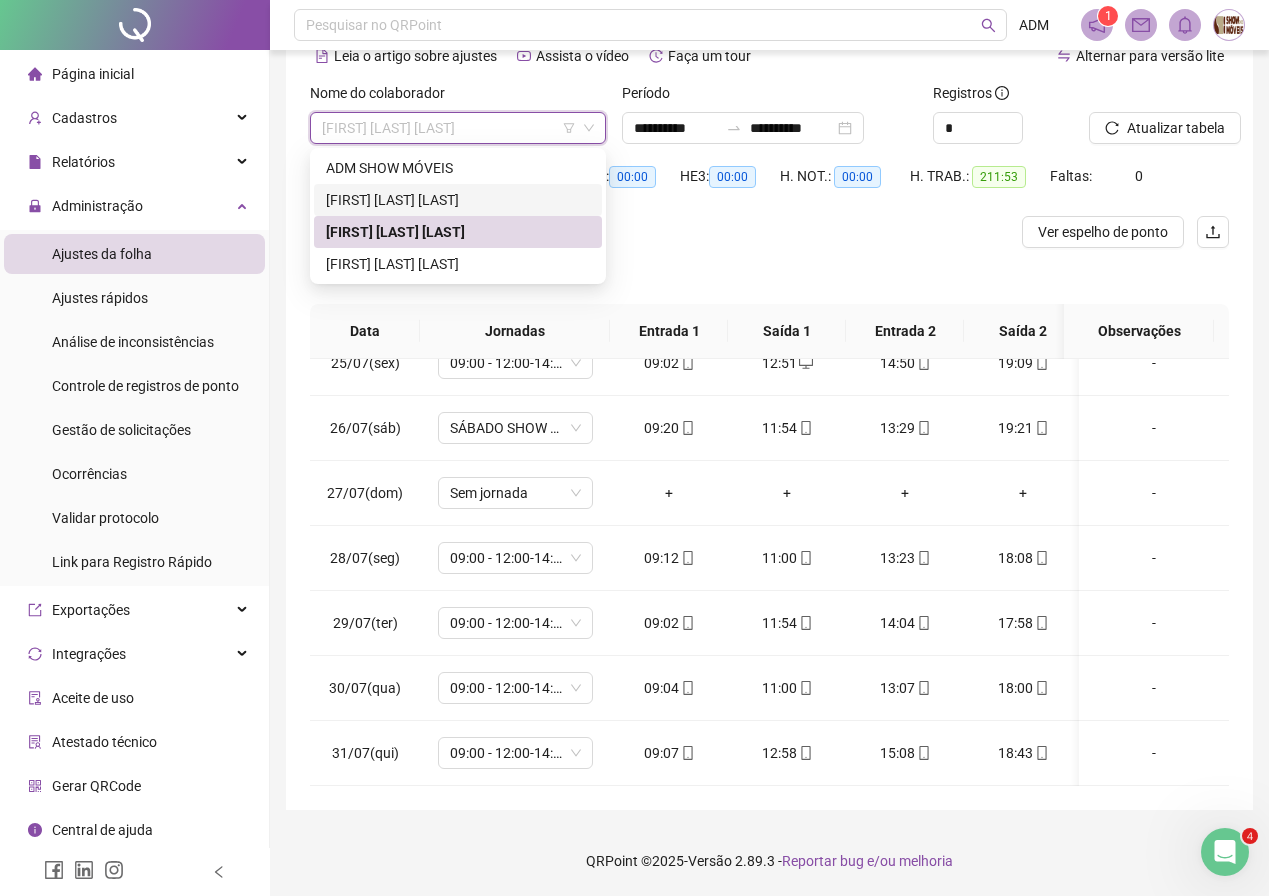 click on "[FIRST] [LAST] [LAST]" at bounding box center (458, 200) 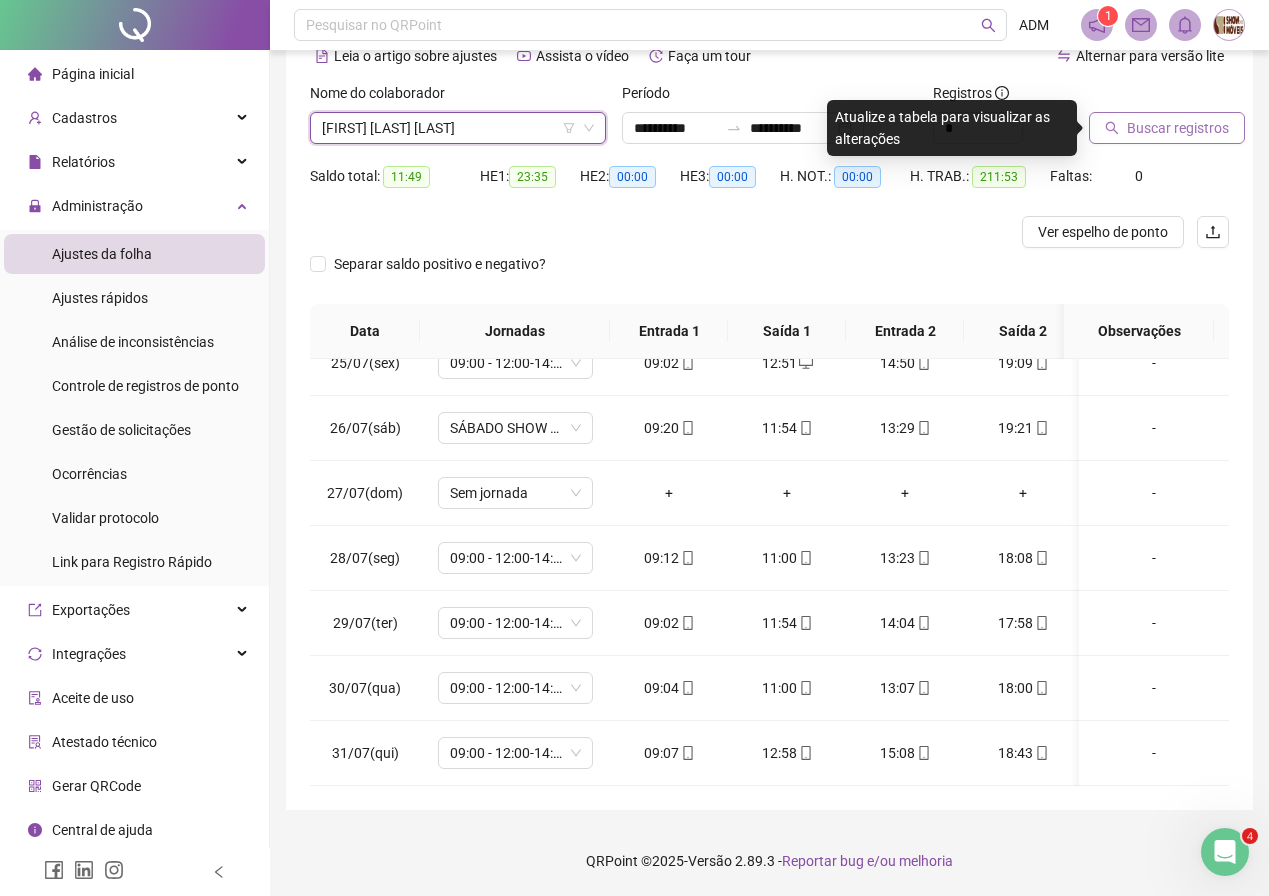 click on "Buscar registros" at bounding box center (1178, 128) 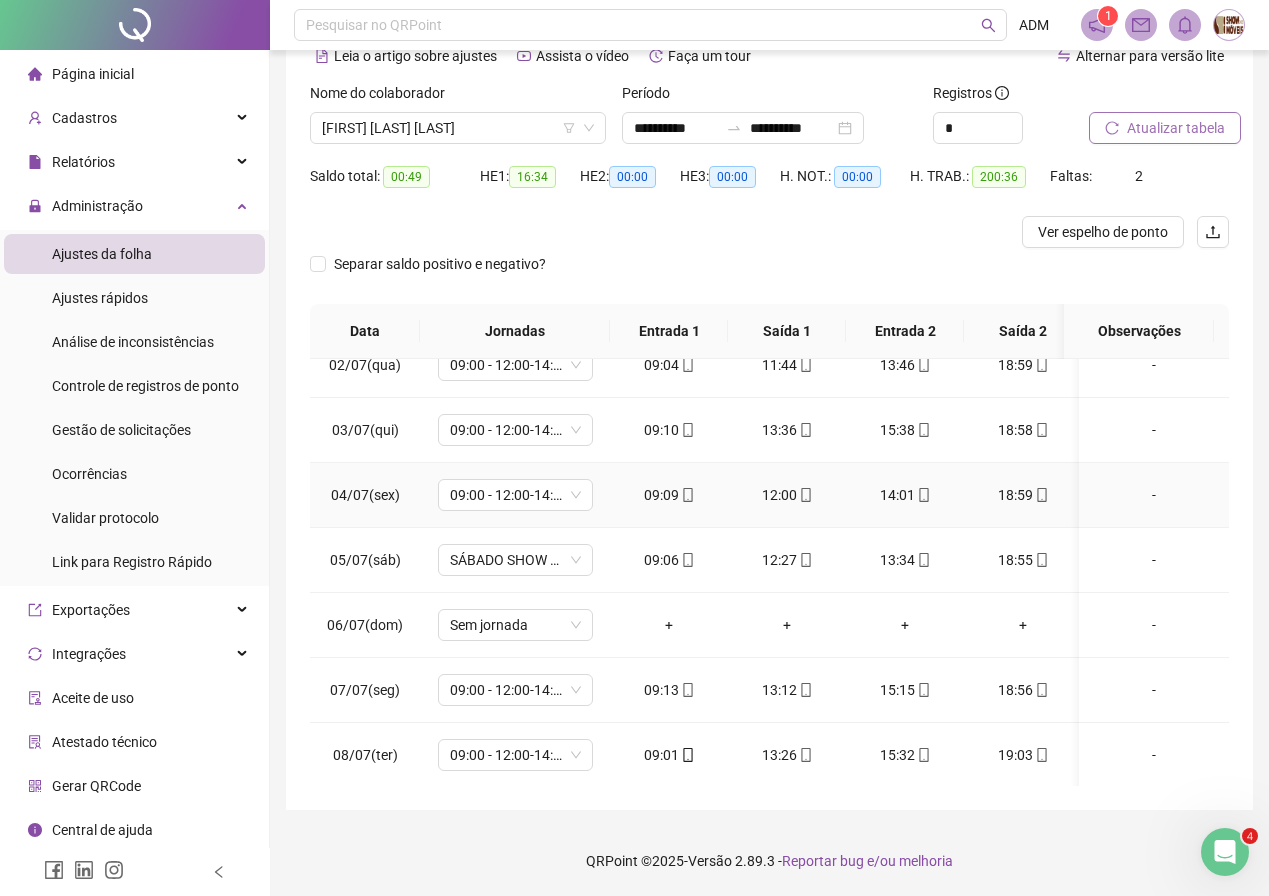 scroll, scrollTop: 0, scrollLeft: 0, axis: both 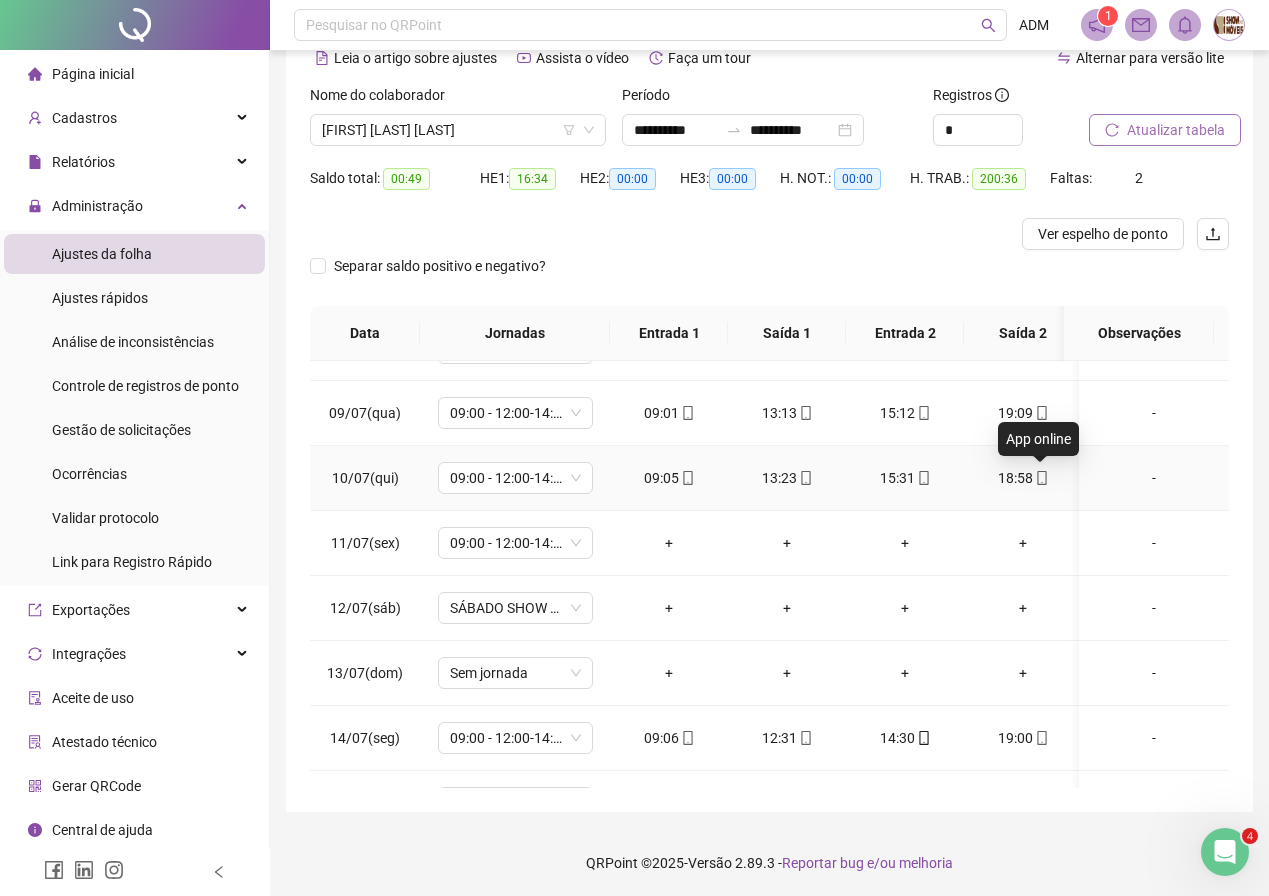 click 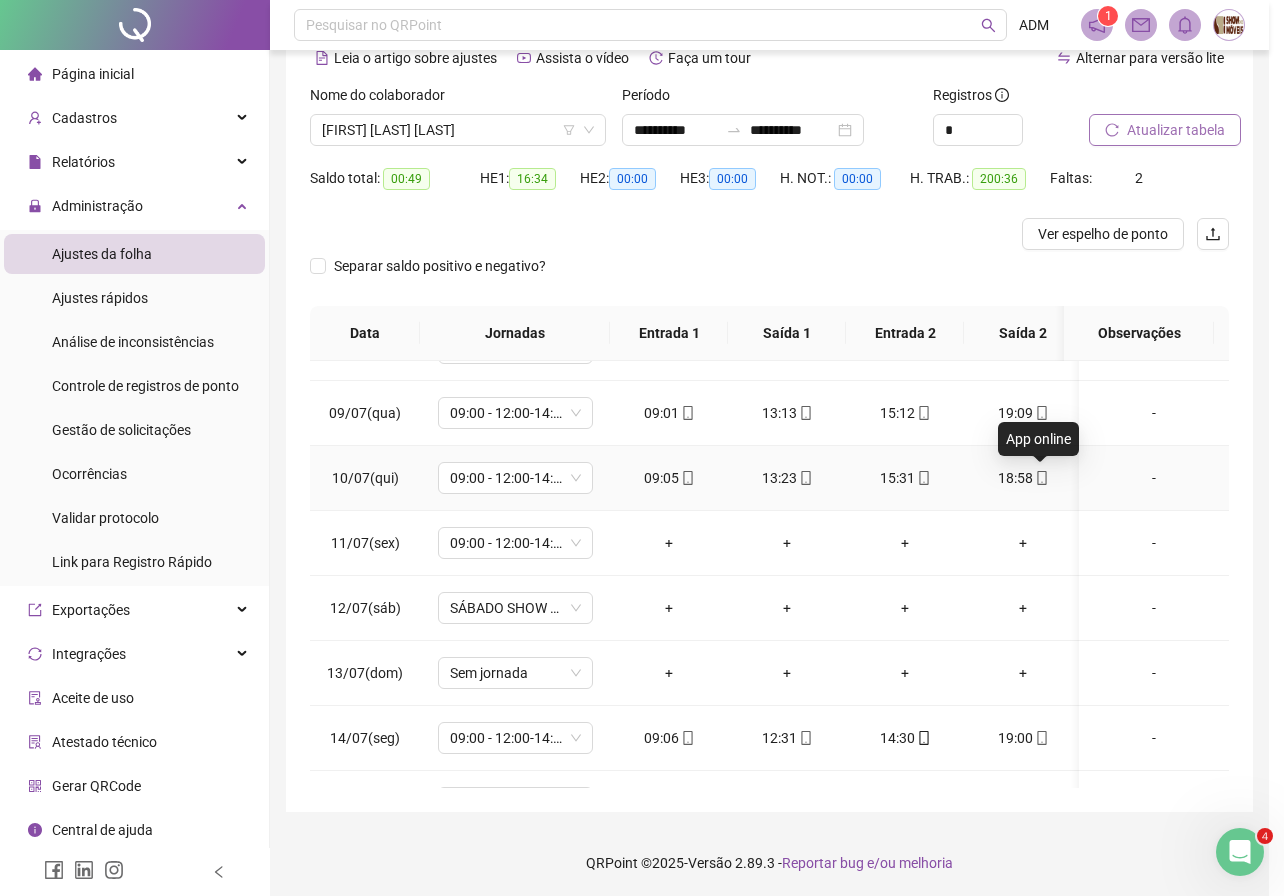 type on "**********" 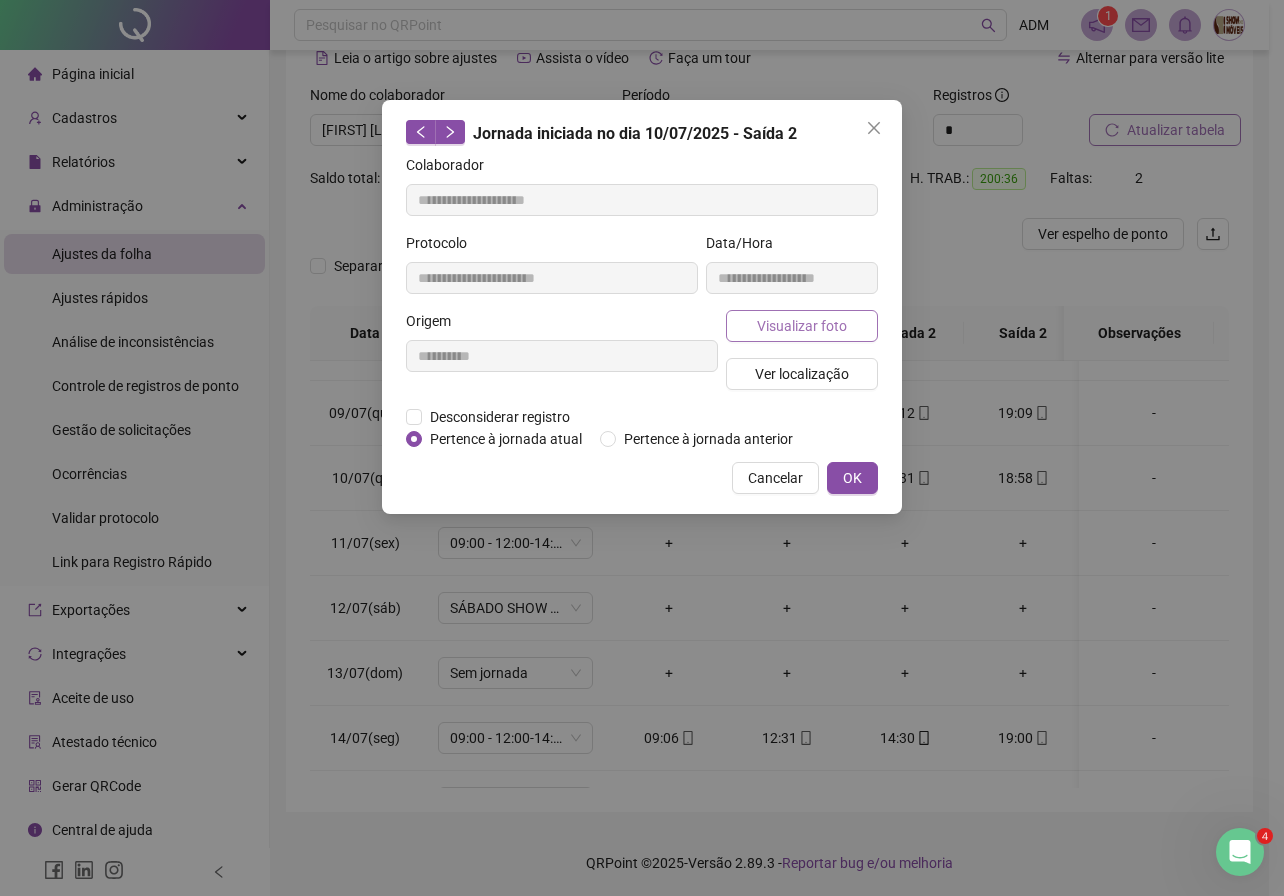 click on "Visualizar foto" at bounding box center [802, 326] 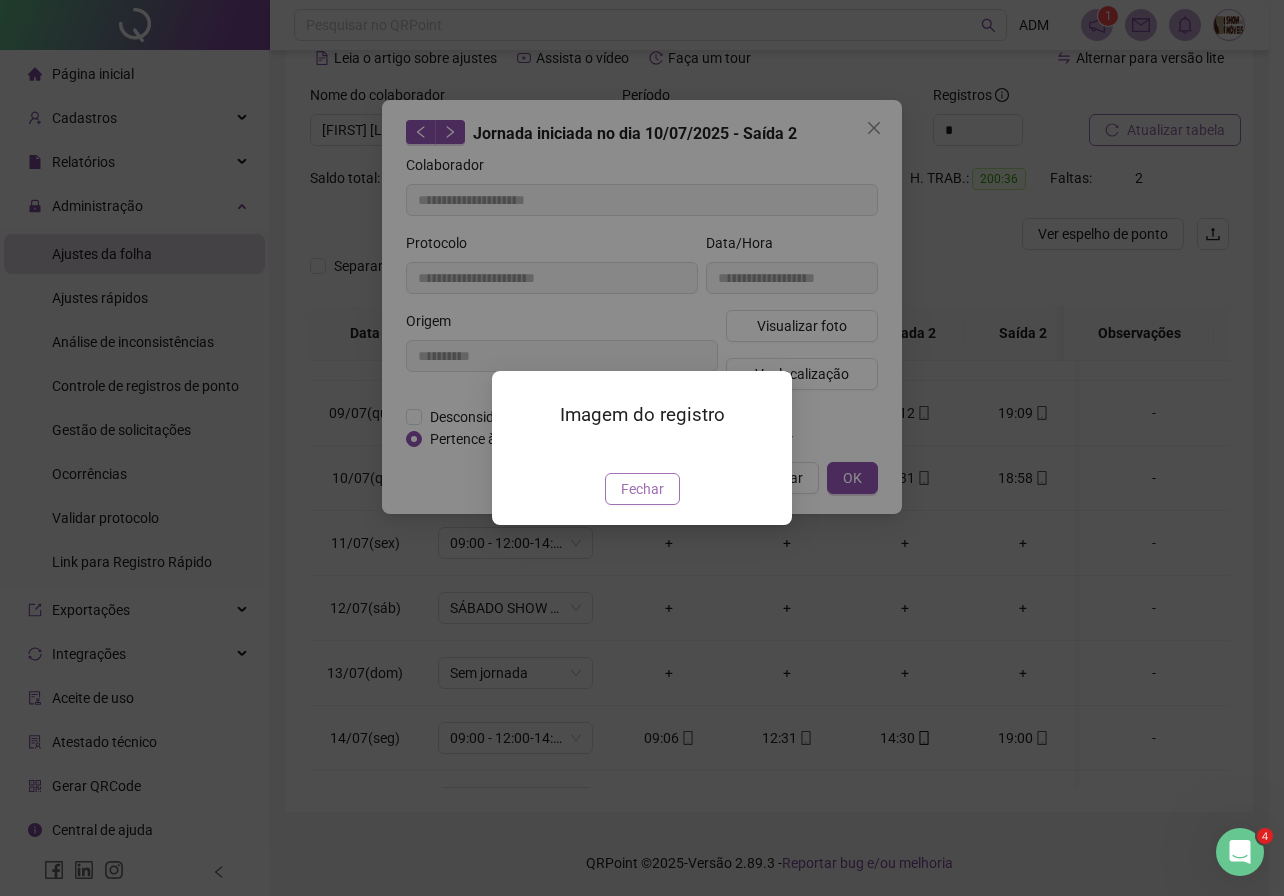 click on "Fechar" at bounding box center [642, 489] 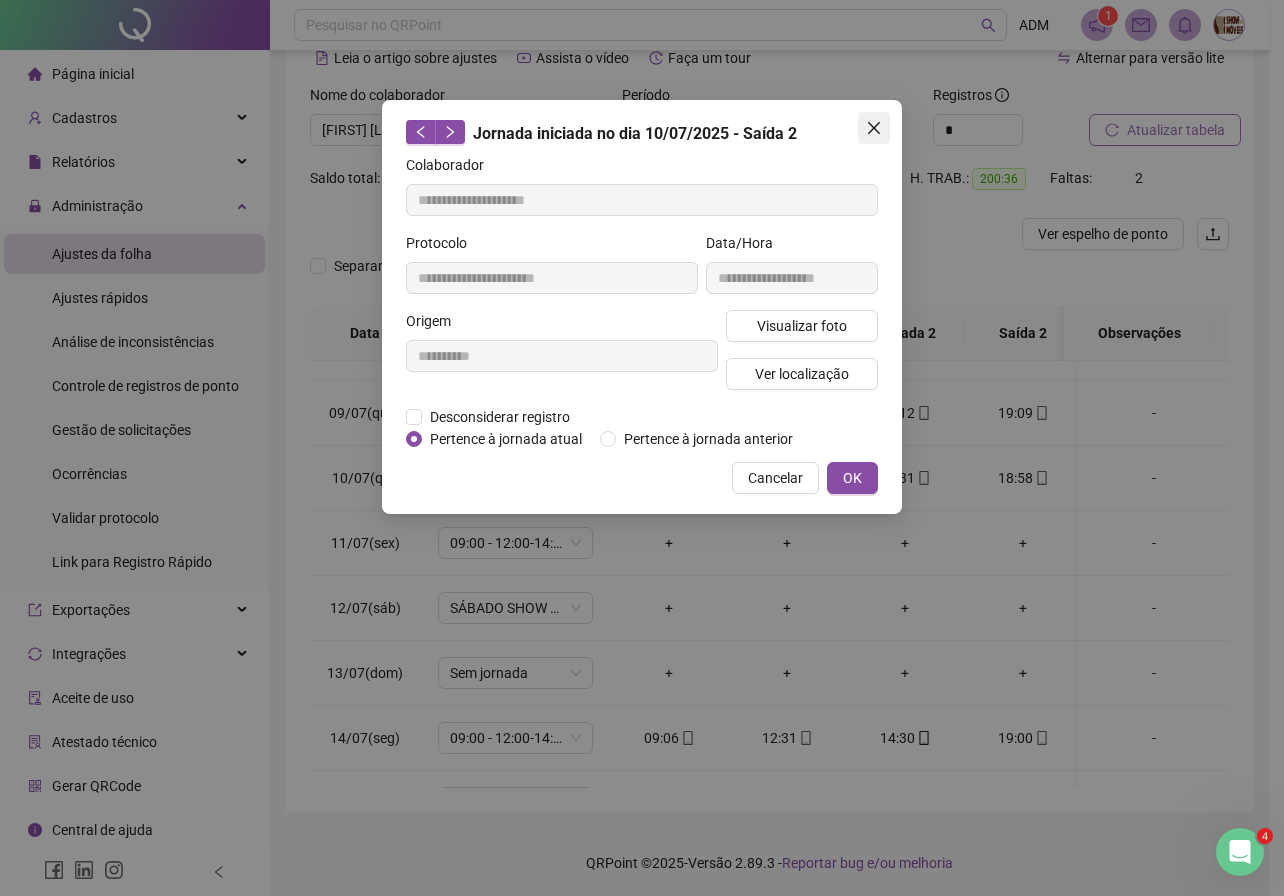 click 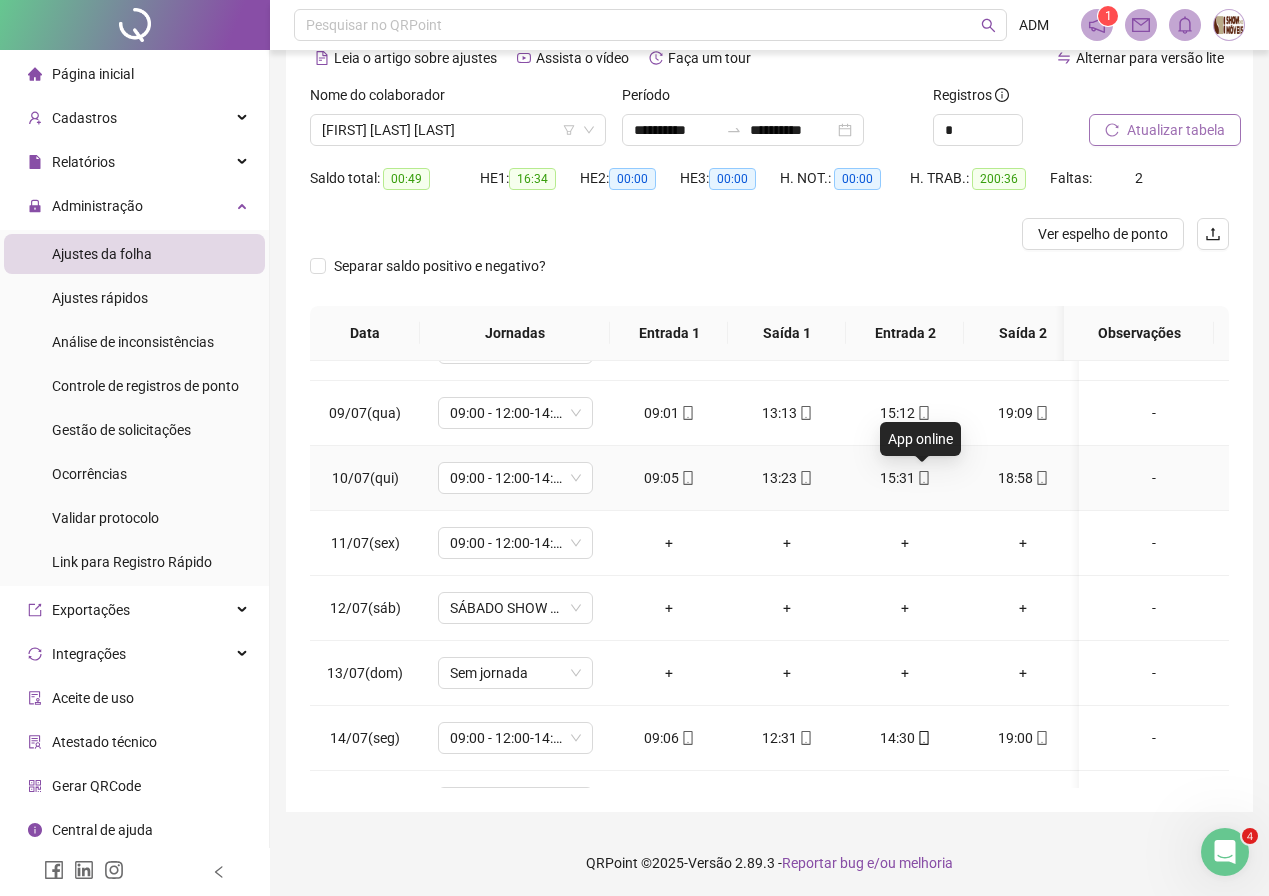 click 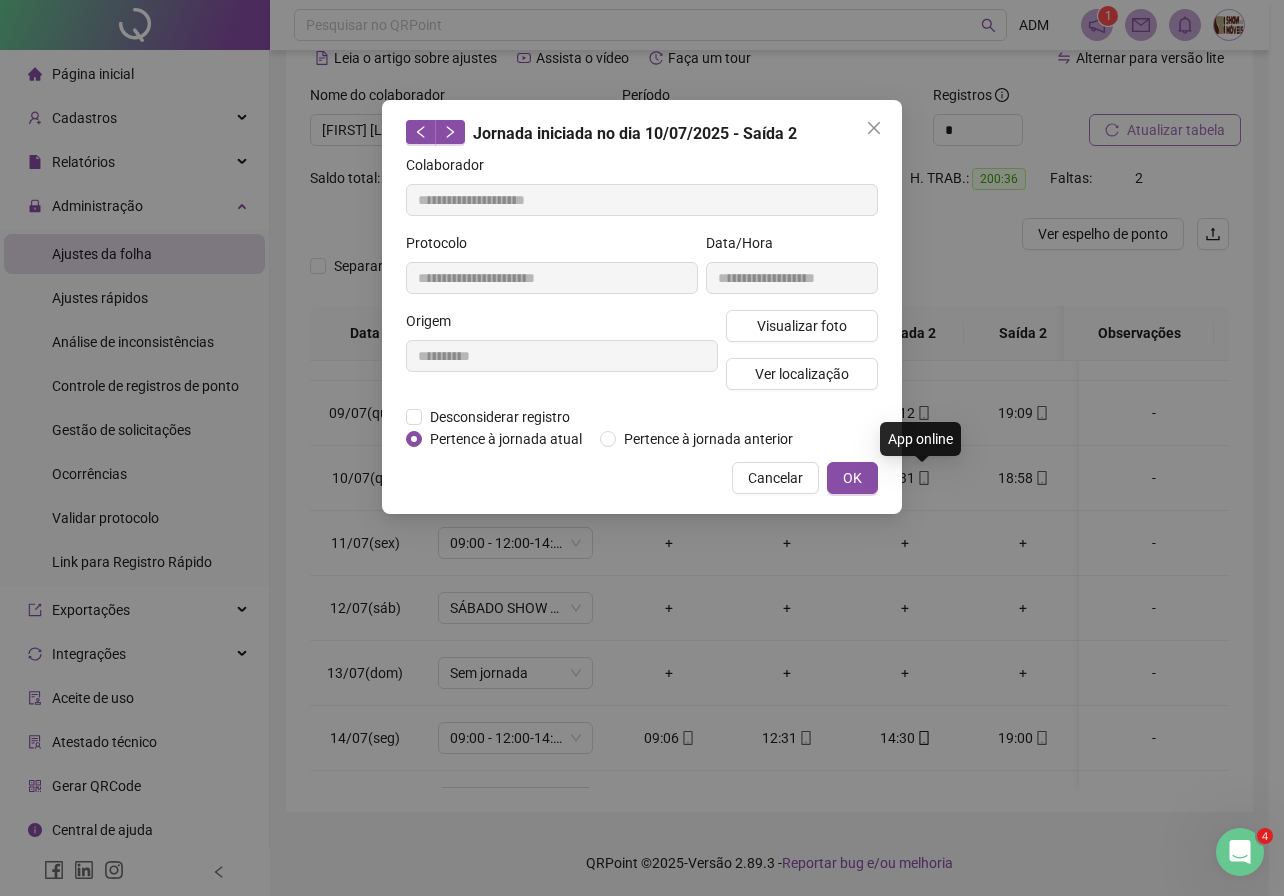type on "**********" 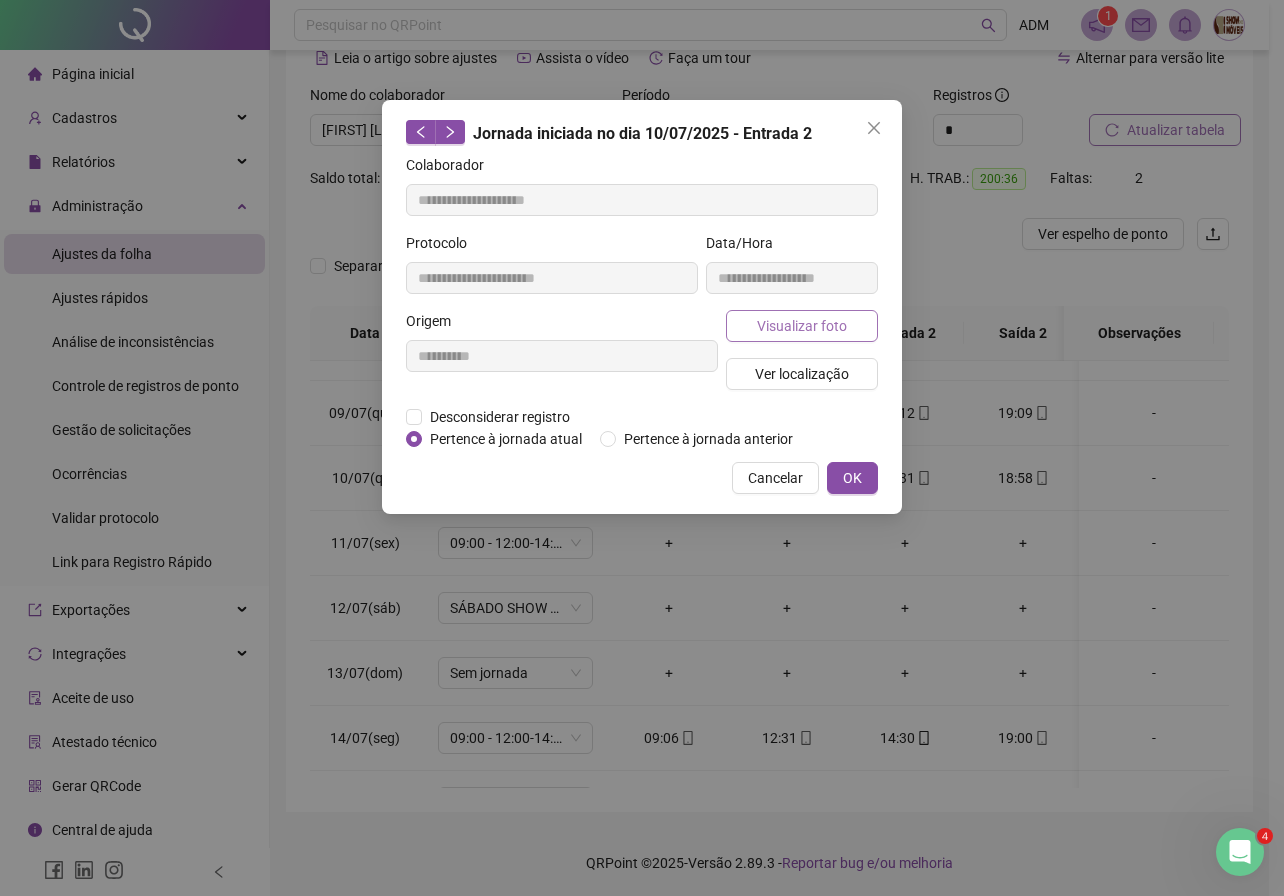 click on "Visualizar foto" at bounding box center [802, 326] 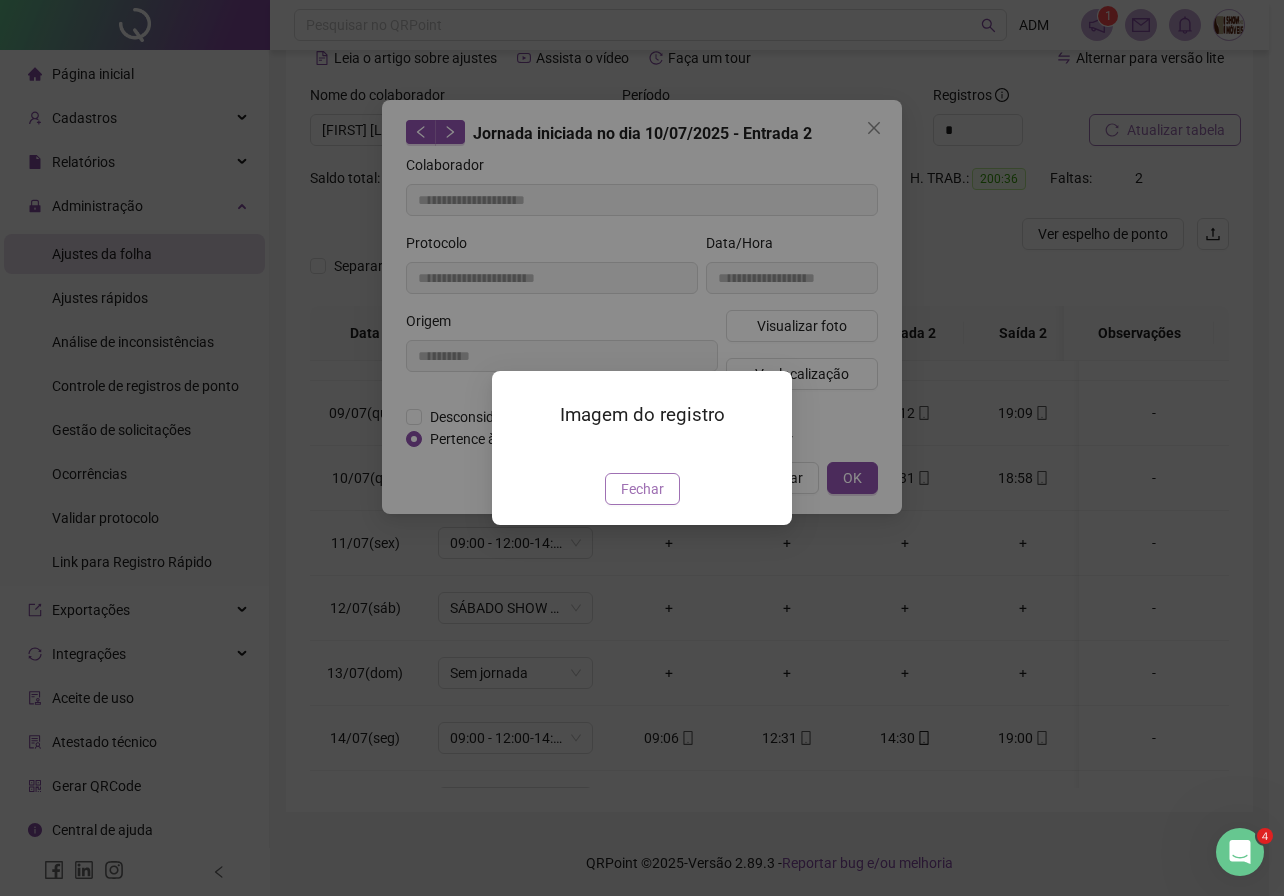 click on "Fechar" at bounding box center (642, 489) 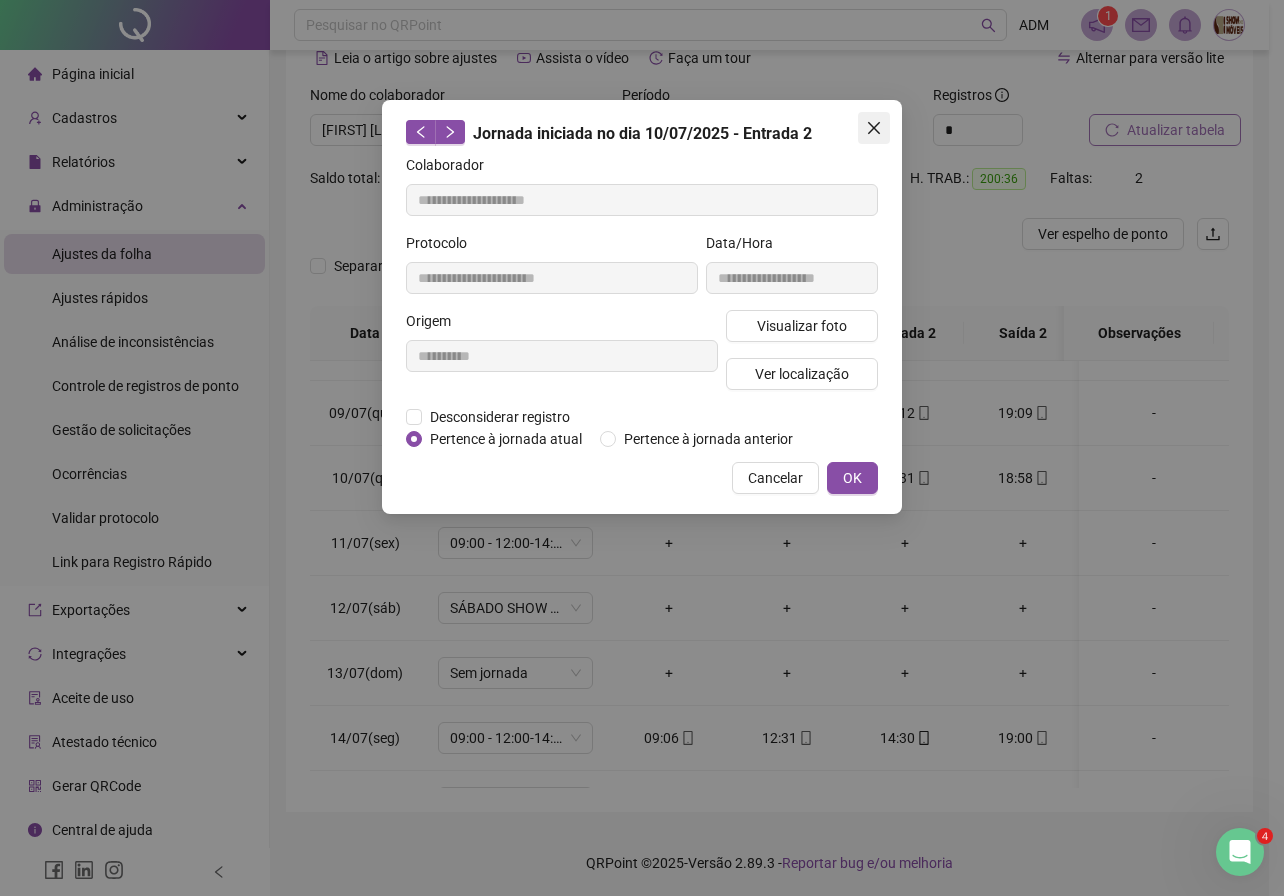 click 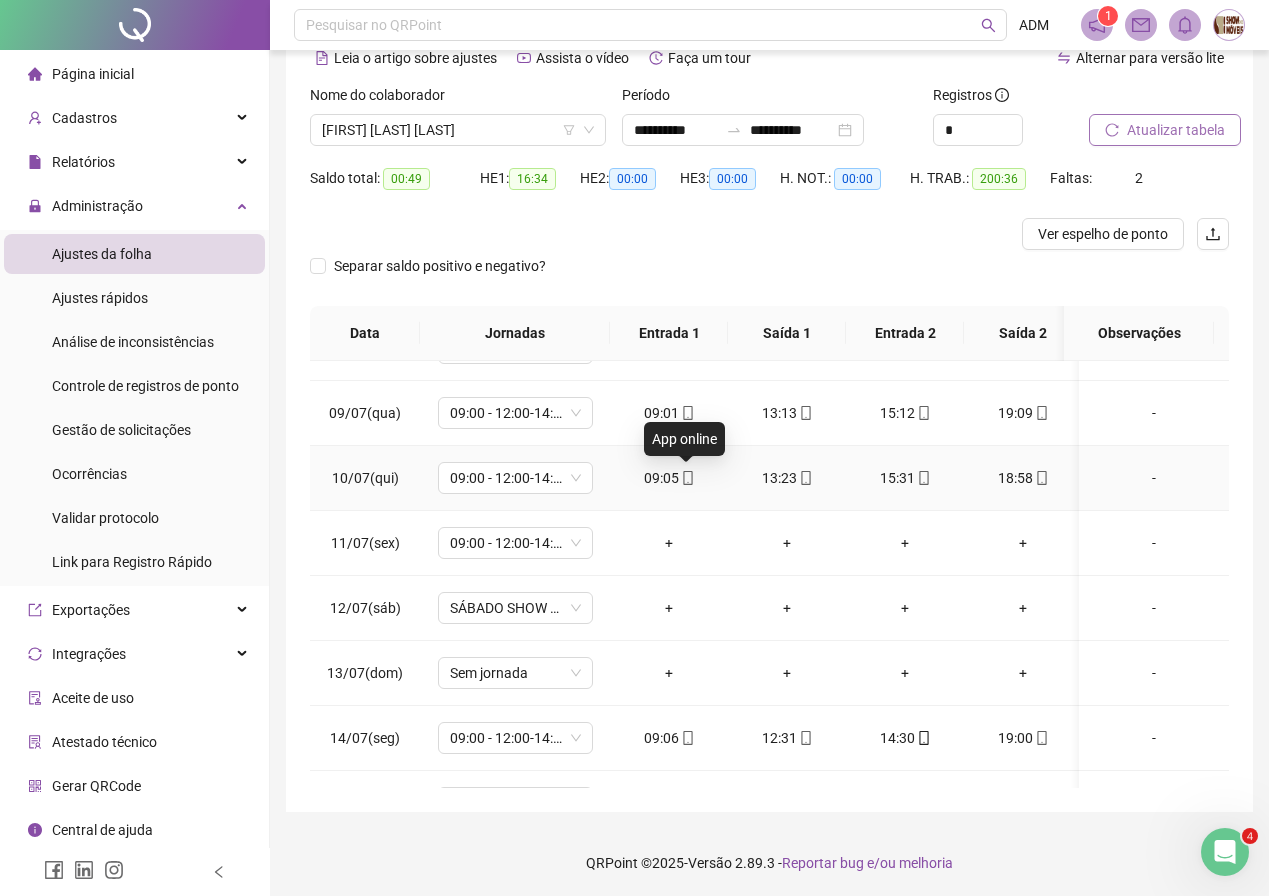 click 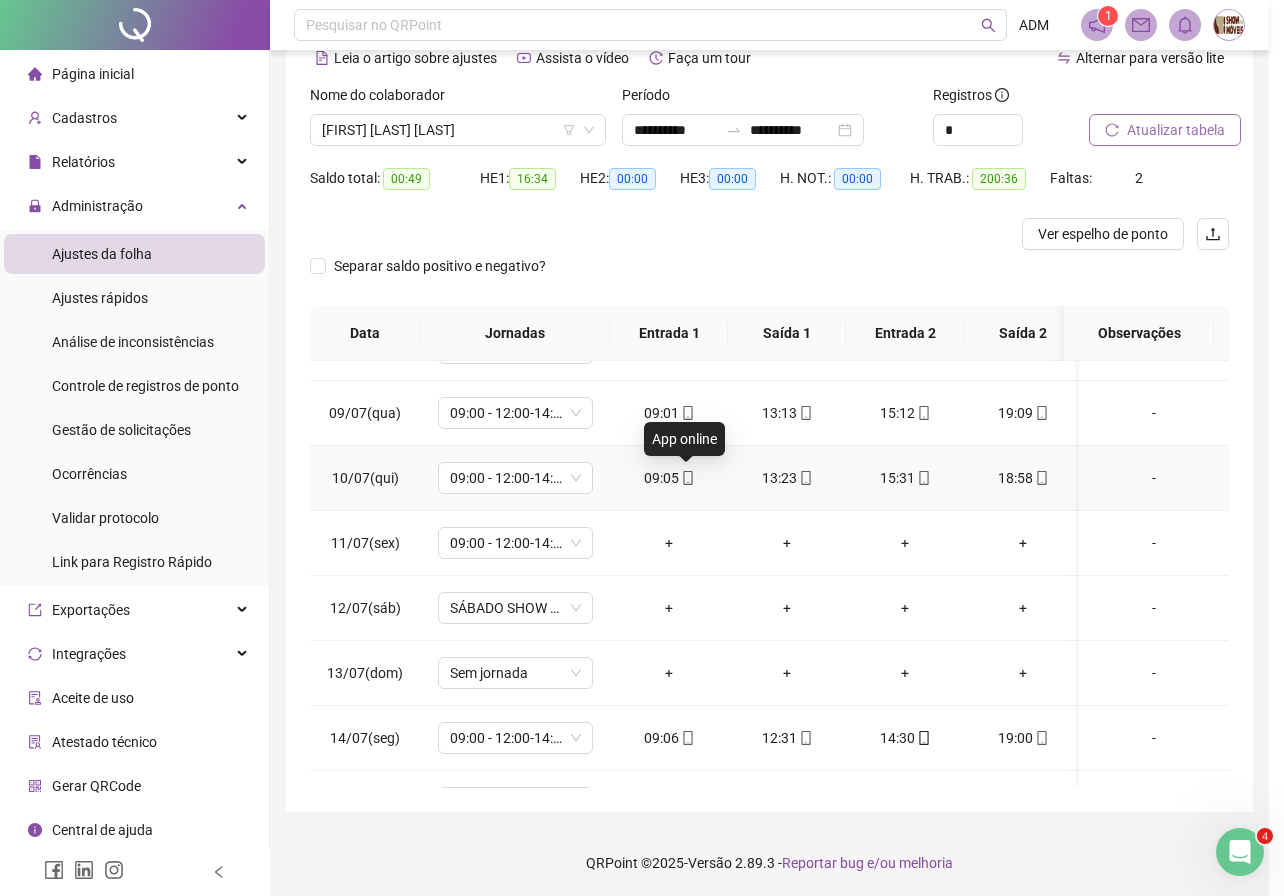 type on "**********" 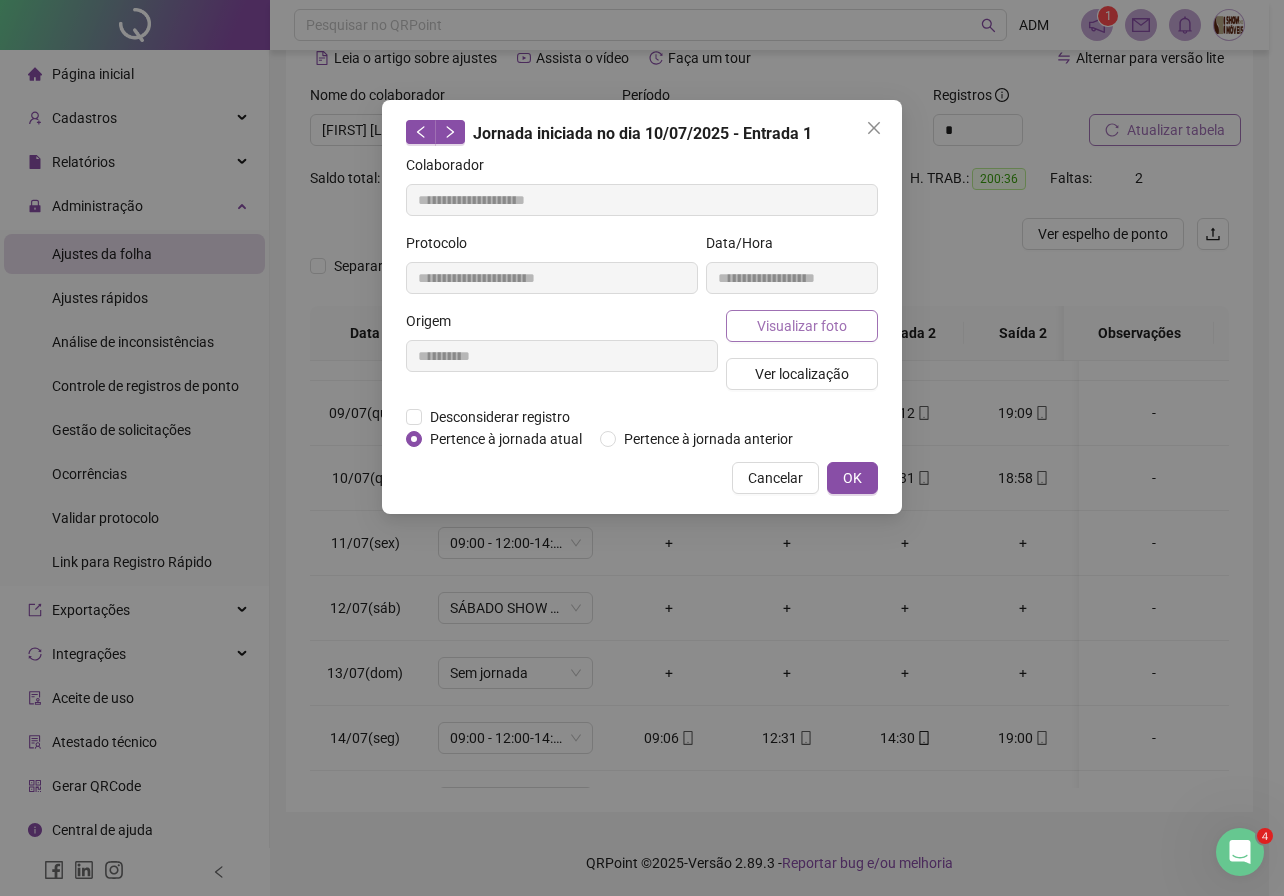 click on "Visualizar foto" at bounding box center [802, 326] 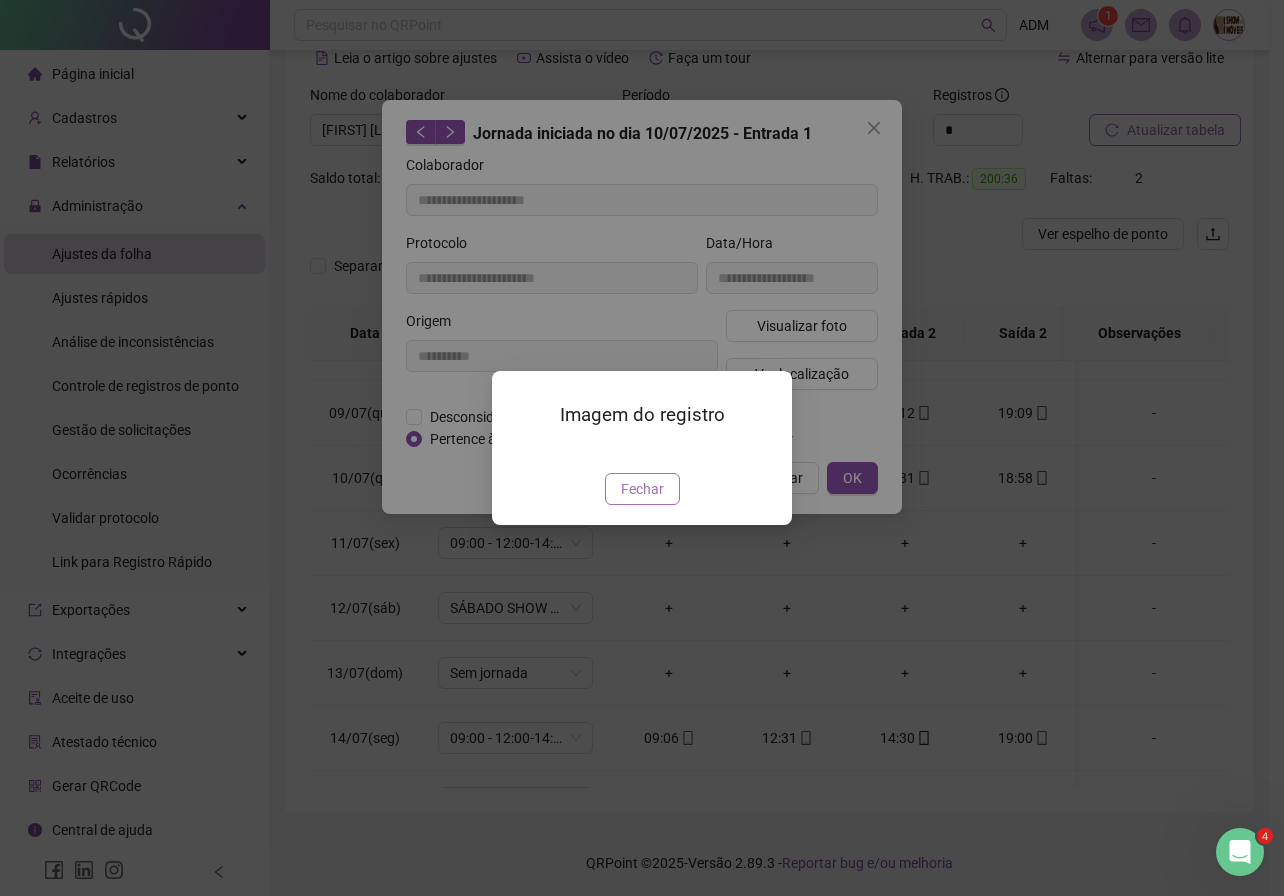 click on "Fechar" at bounding box center (642, 489) 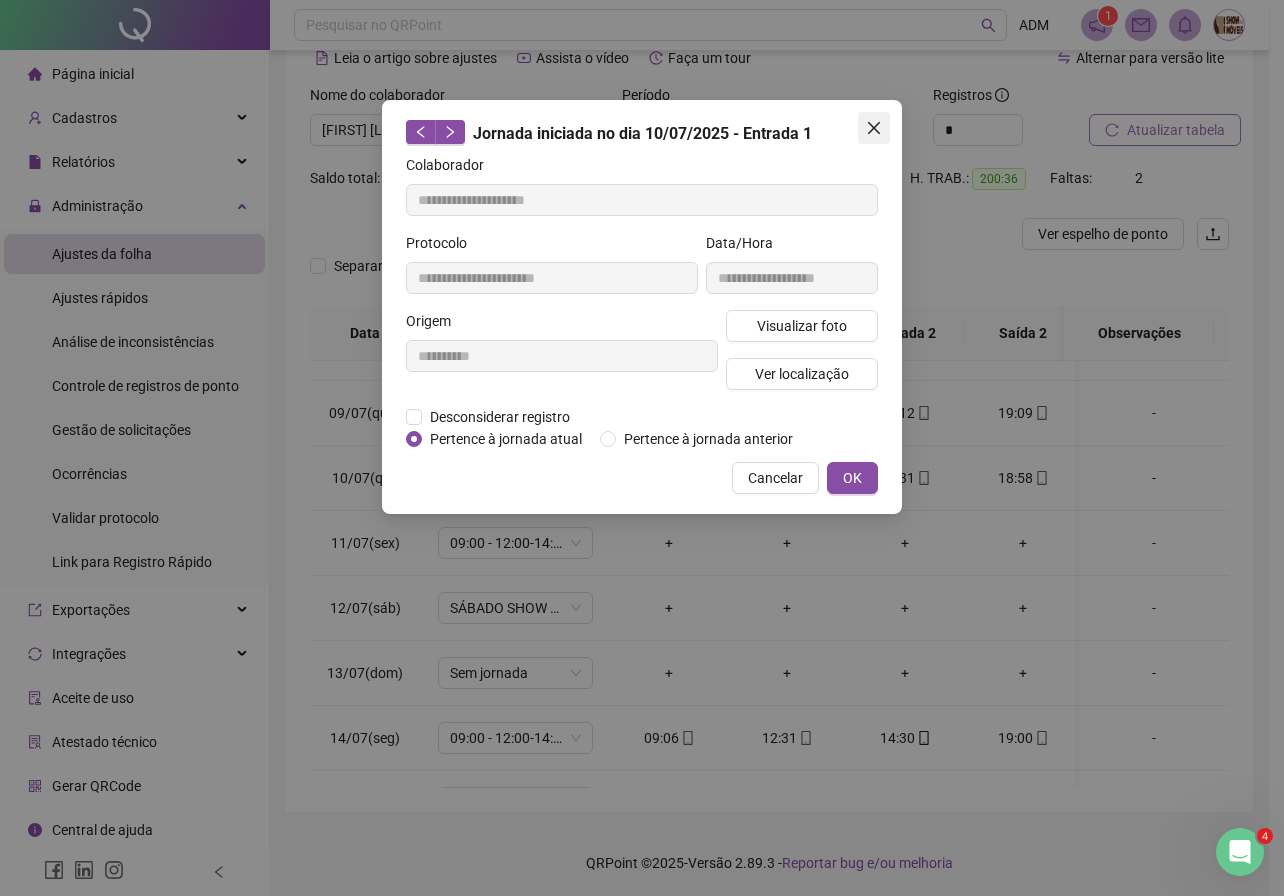 click 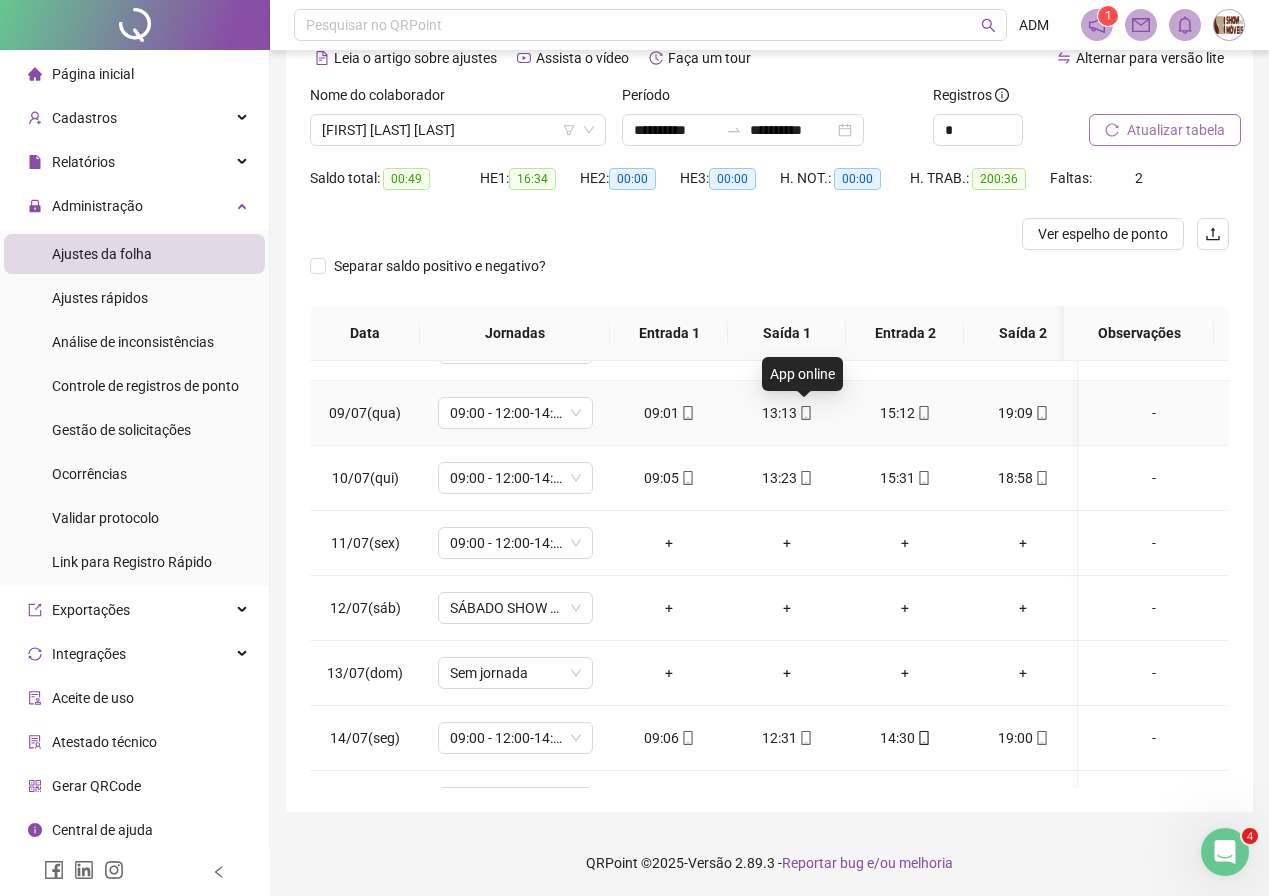 click 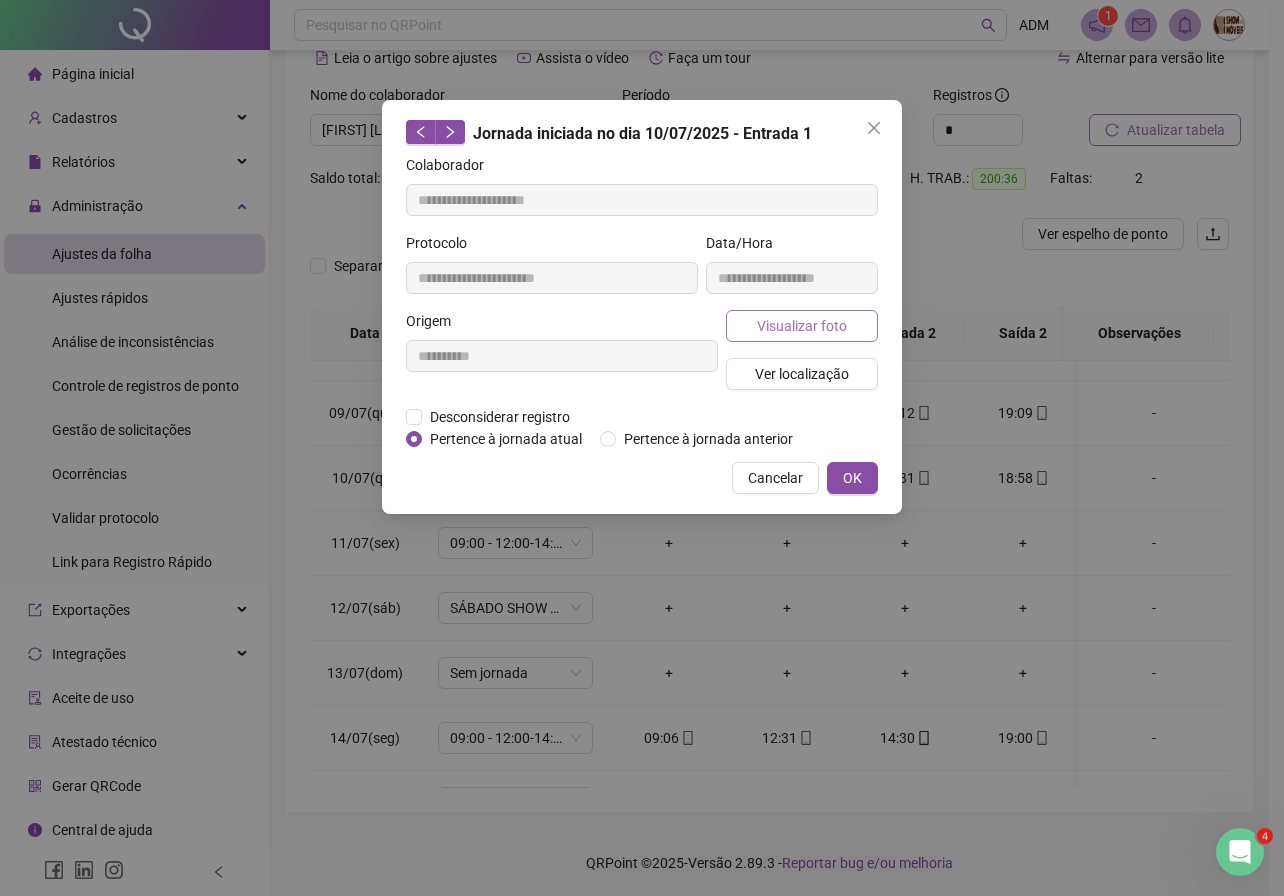 click on "Visualizar foto" at bounding box center (802, 326) 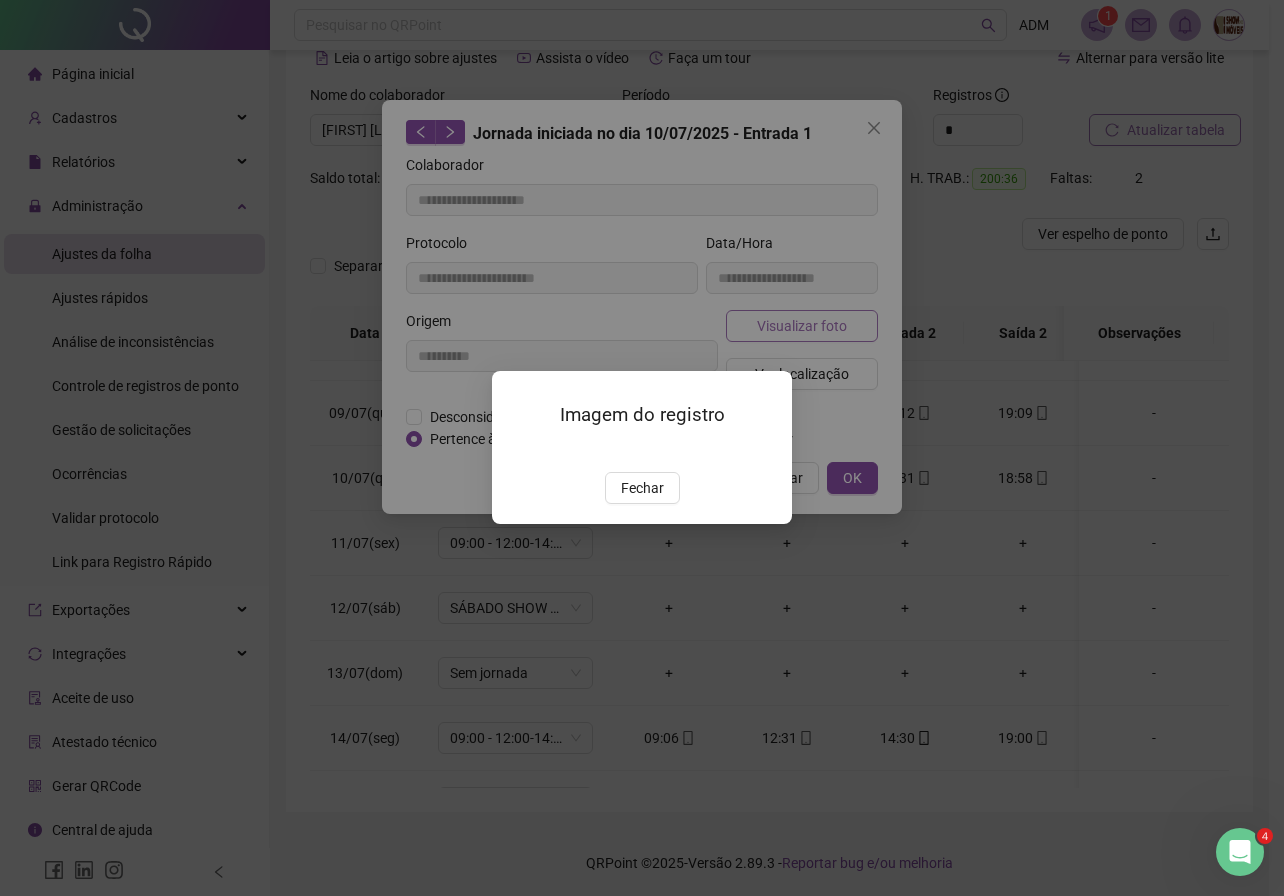 type on "**********" 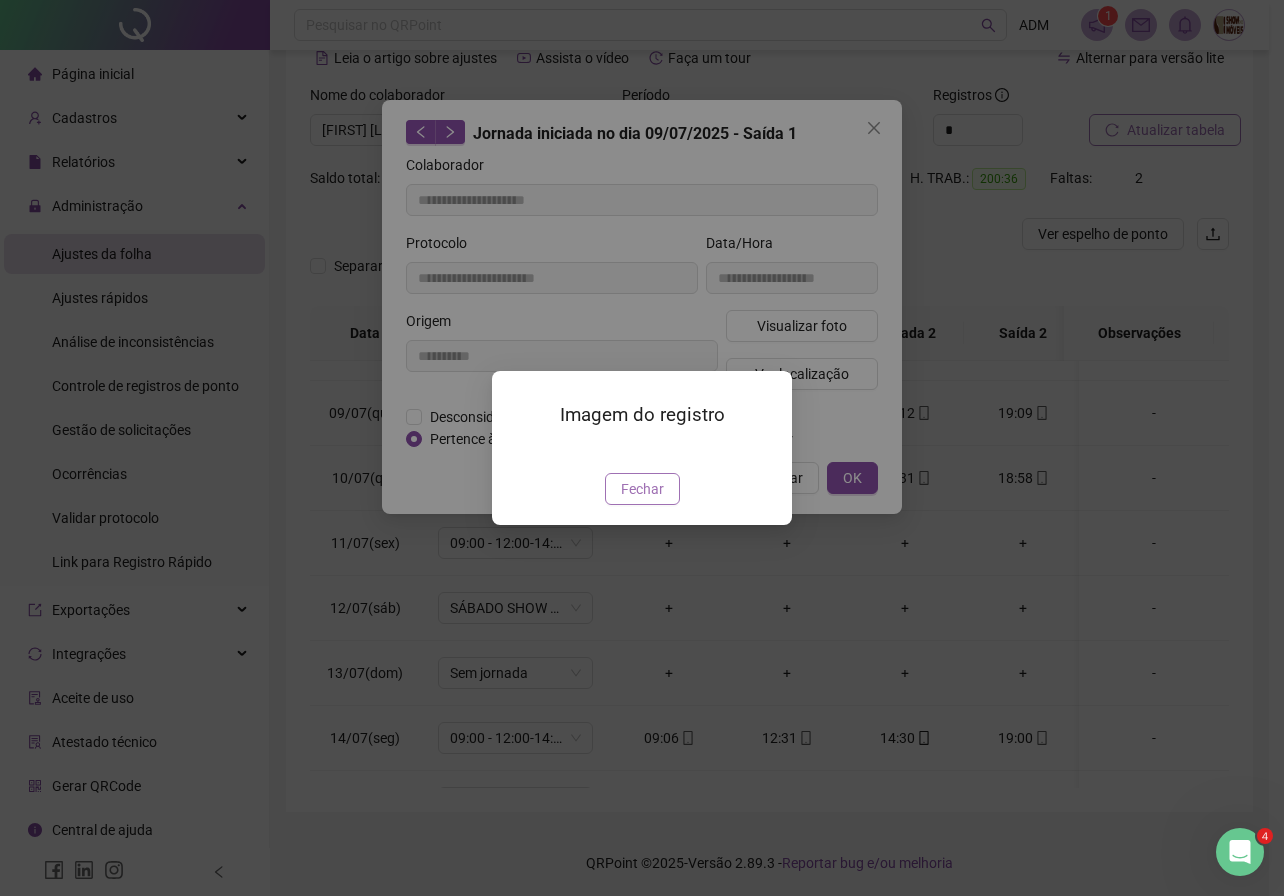 click on "Fechar" at bounding box center [642, 489] 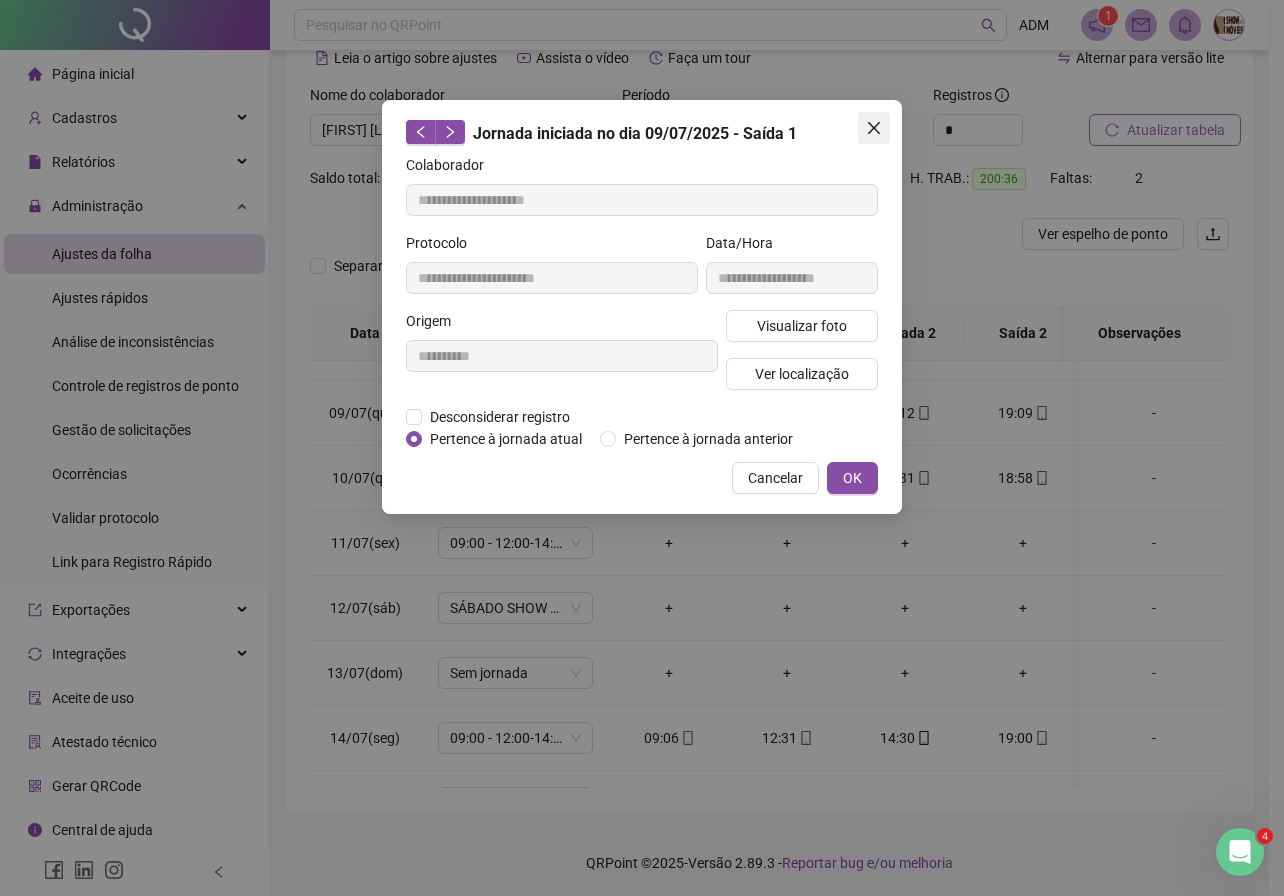 click 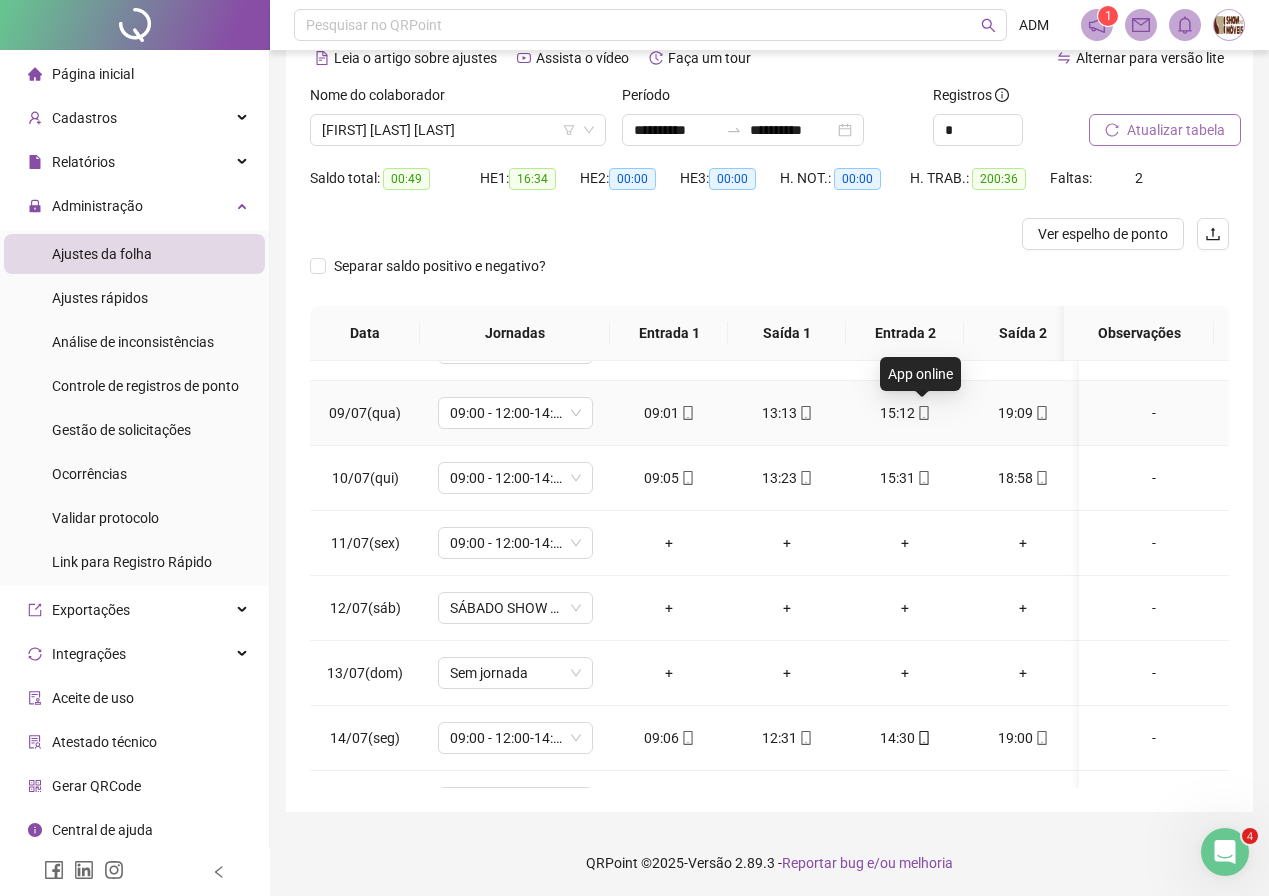 click 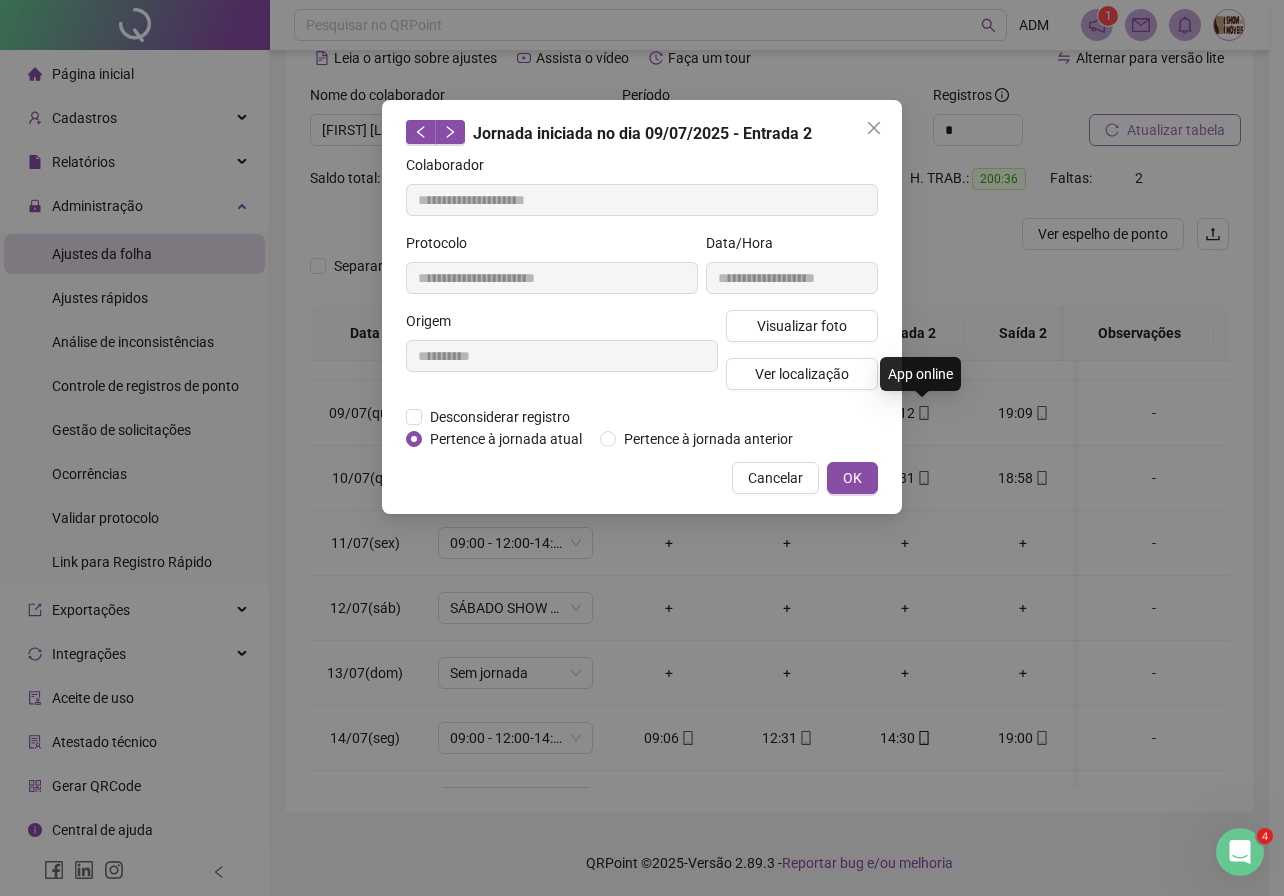 type on "**********" 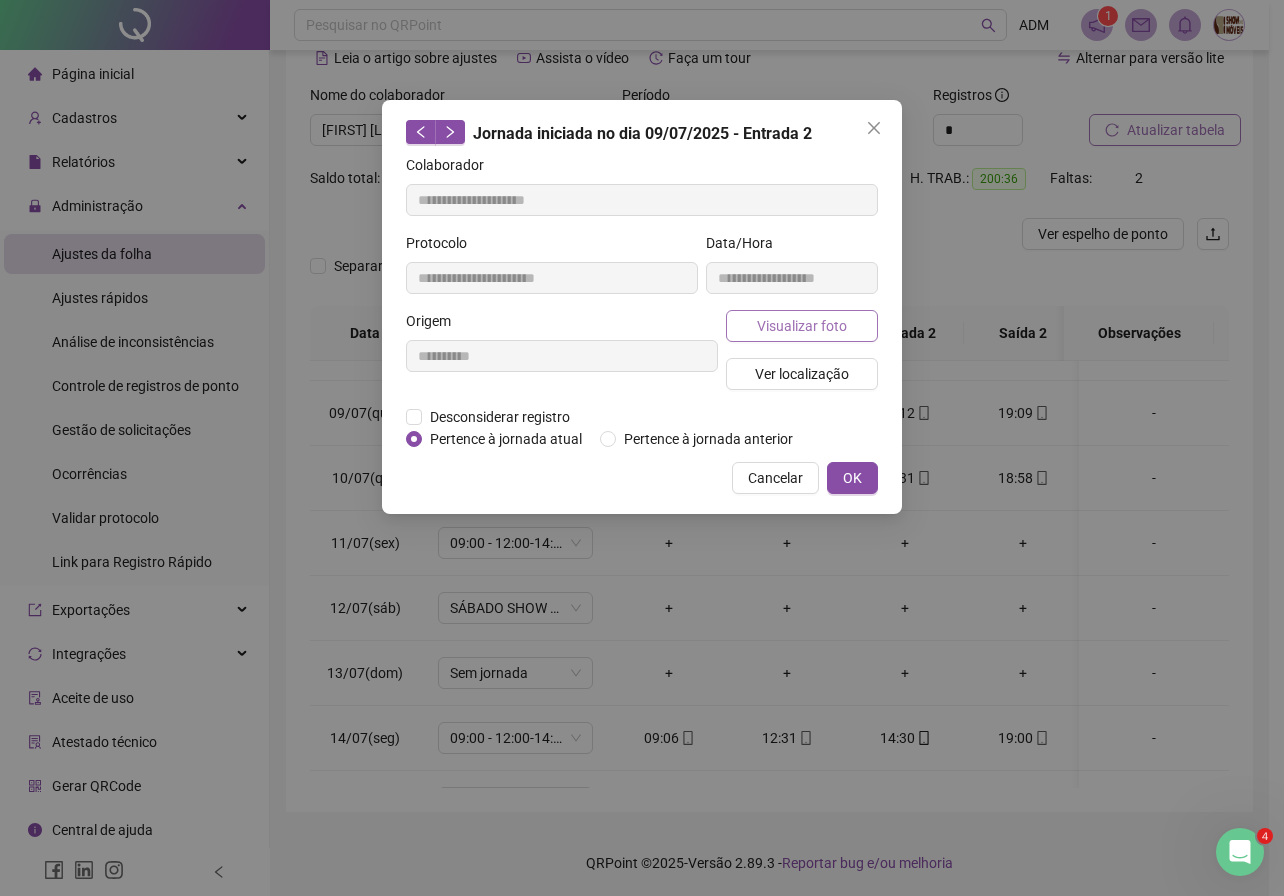 click on "Visualizar foto" at bounding box center [802, 326] 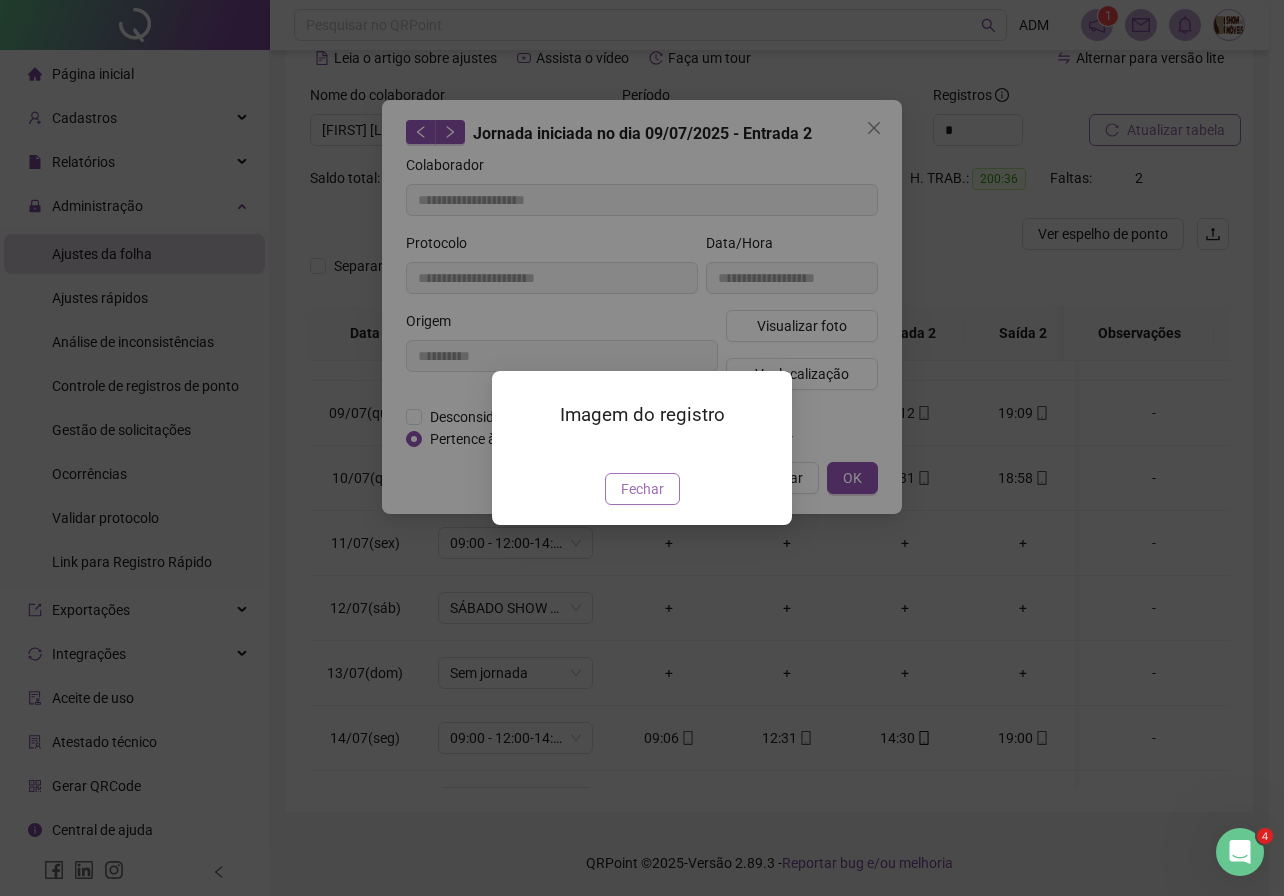 click on "Fechar" at bounding box center (642, 489) 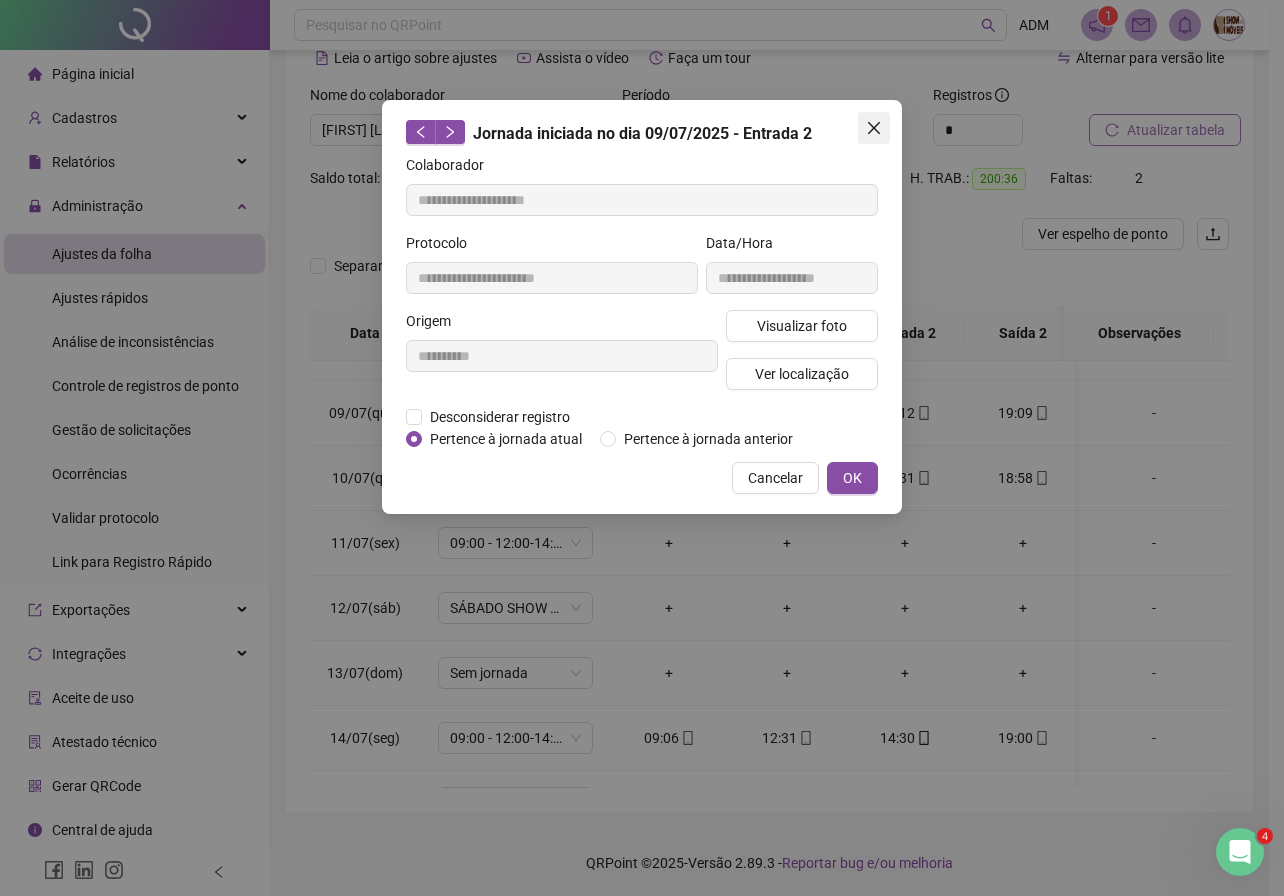 click 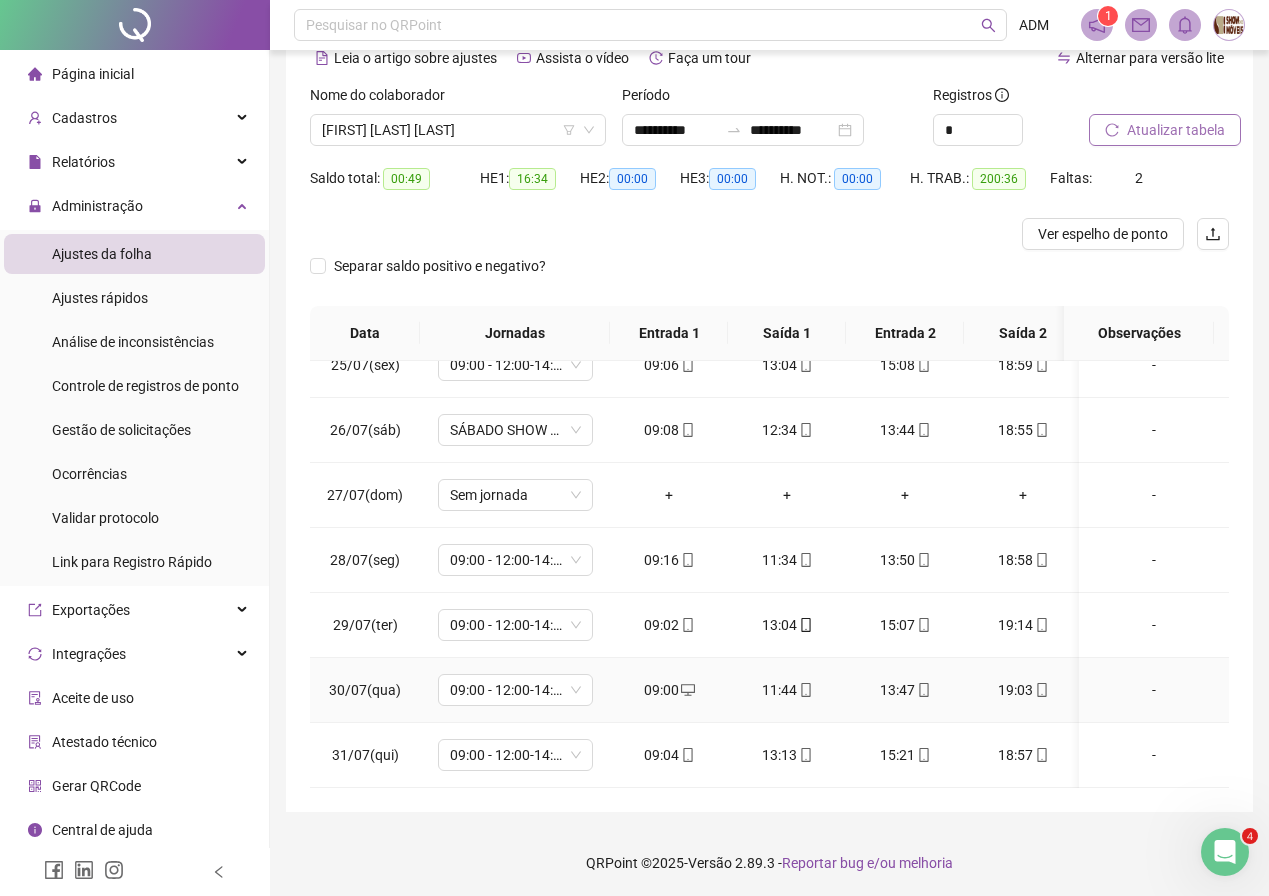 scroll, scrollTop: 1603, scrollLeft: 0, axis: vertical 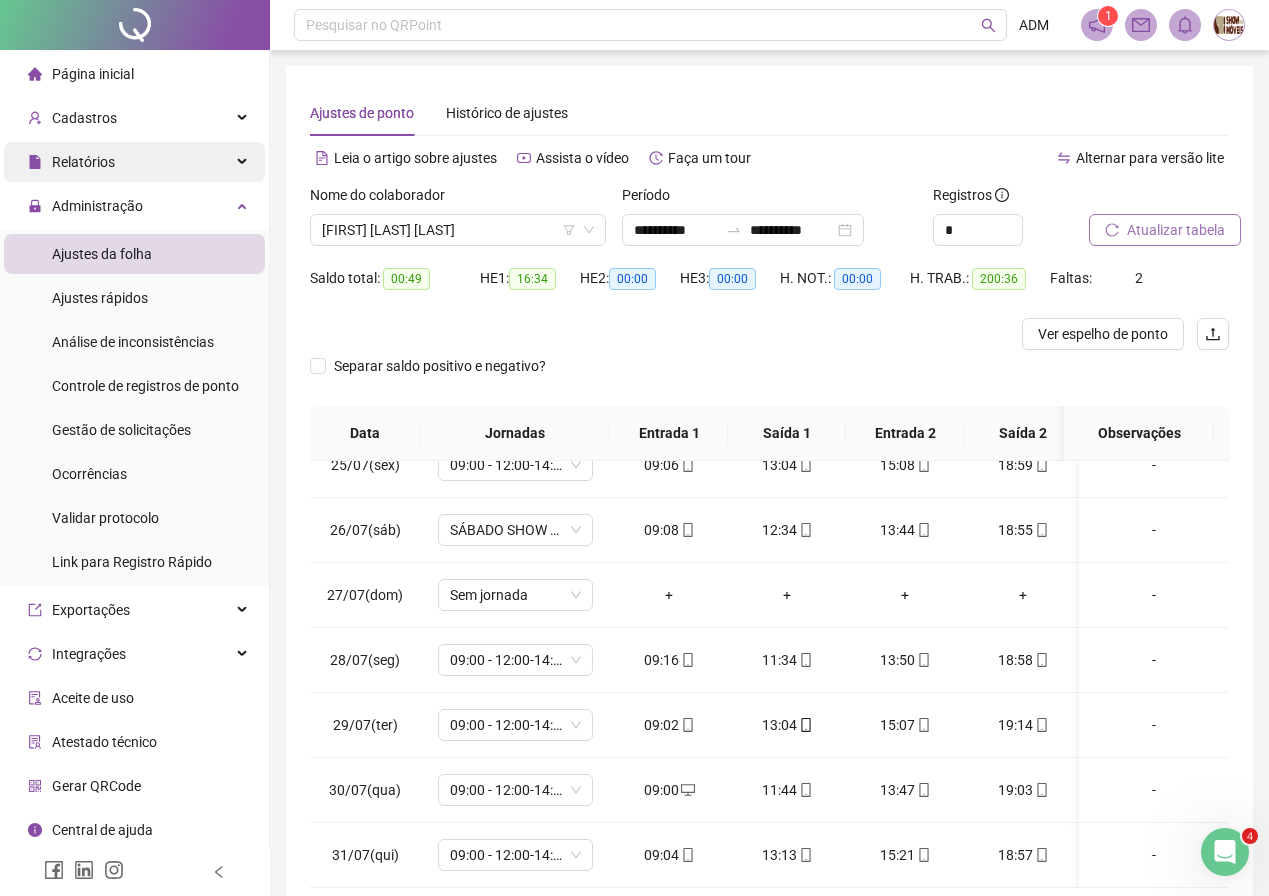 click on "Relatórios" at bounding box center [83, 162] 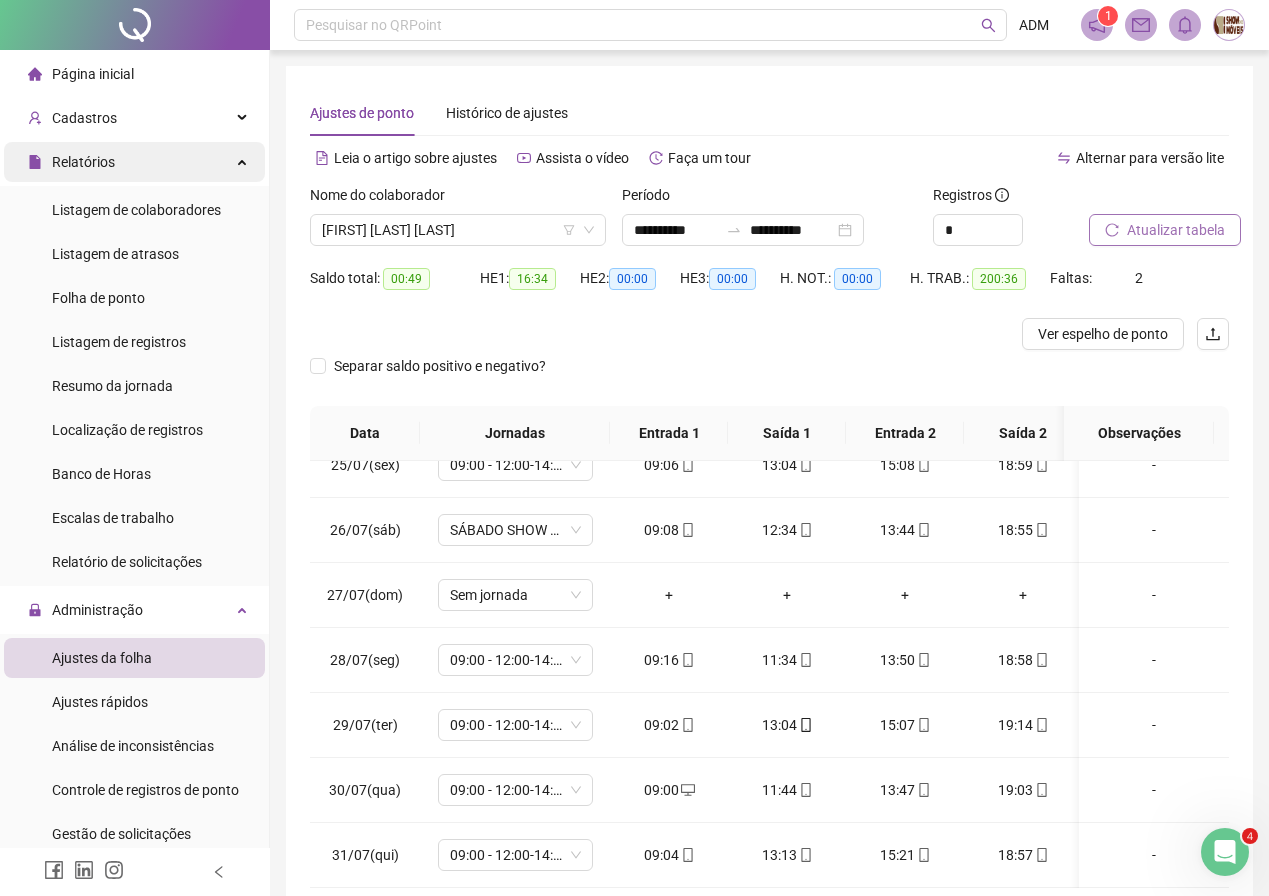 click on "Relatórios" at bounding box center (134, 162) 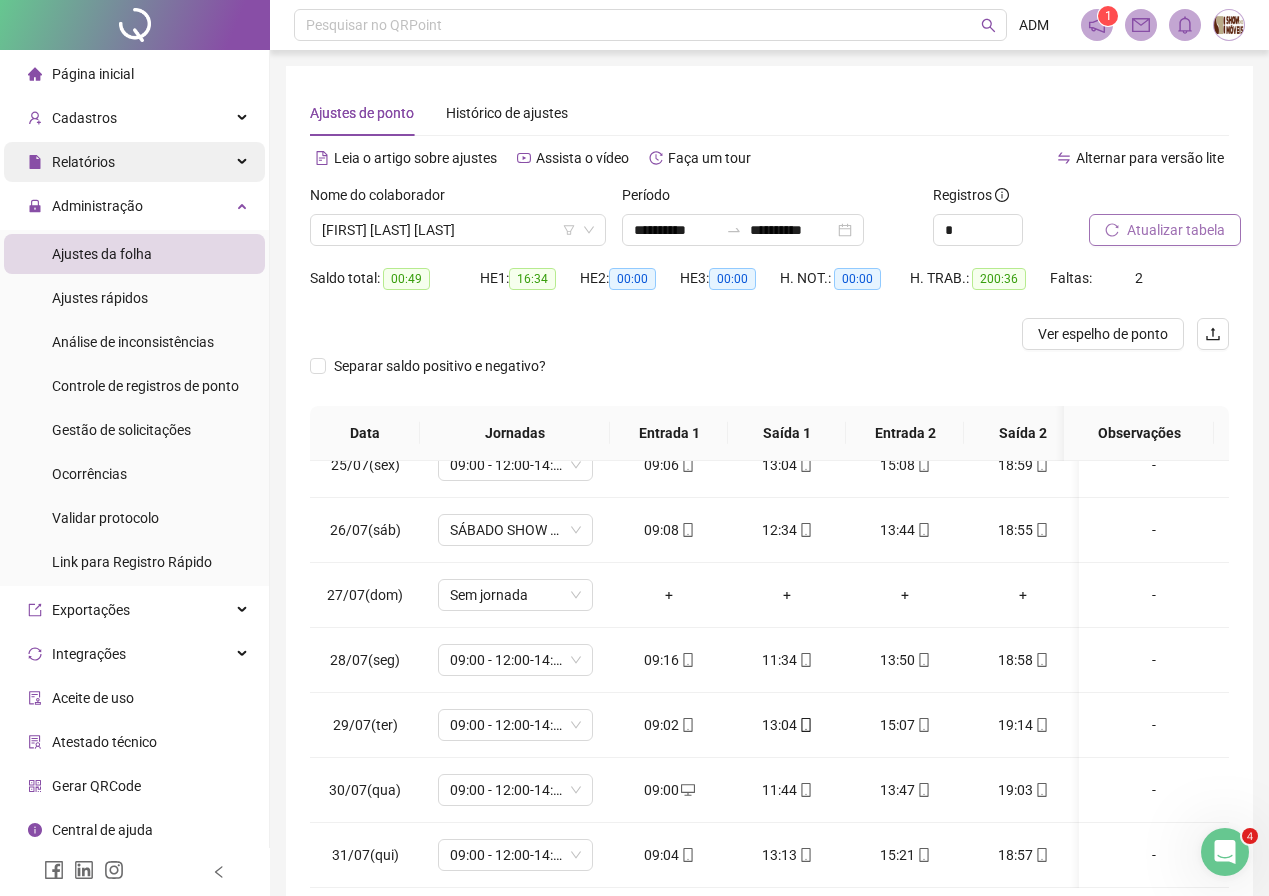 click on "Relatórios" at bounding box center (134, 162) 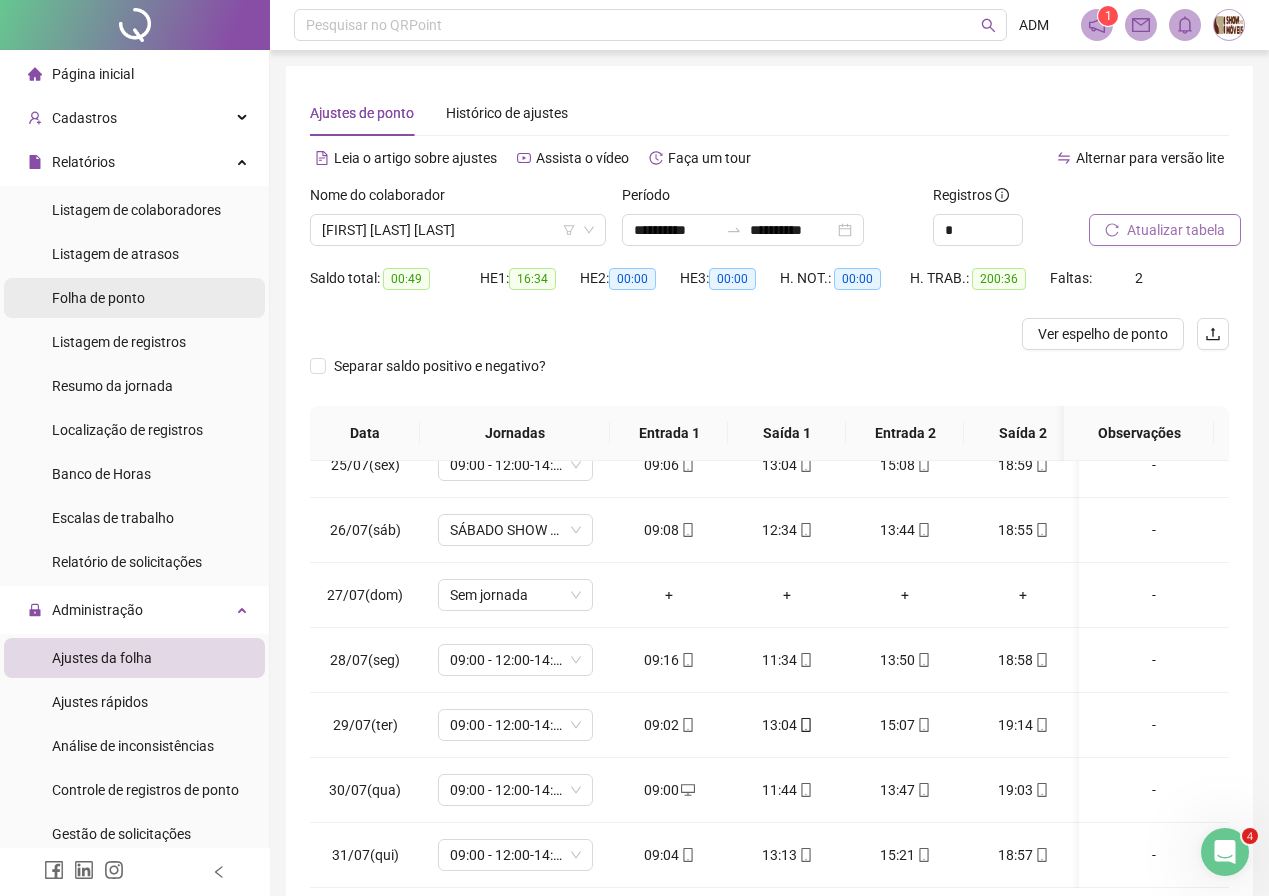 click on "Folha de ponto" at bounding box center [98, 298] 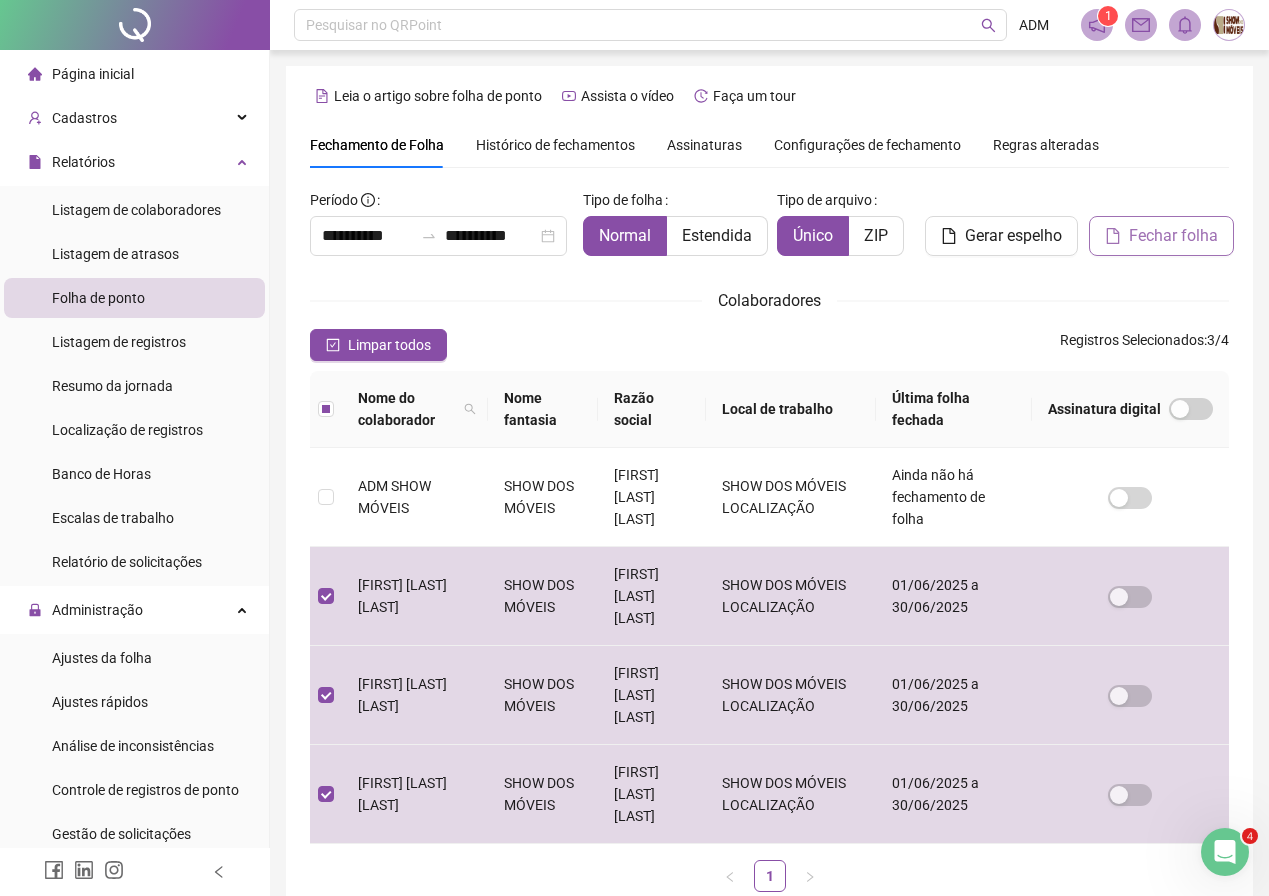 click on "Fechar folha" at bounding box center (1173, 236) 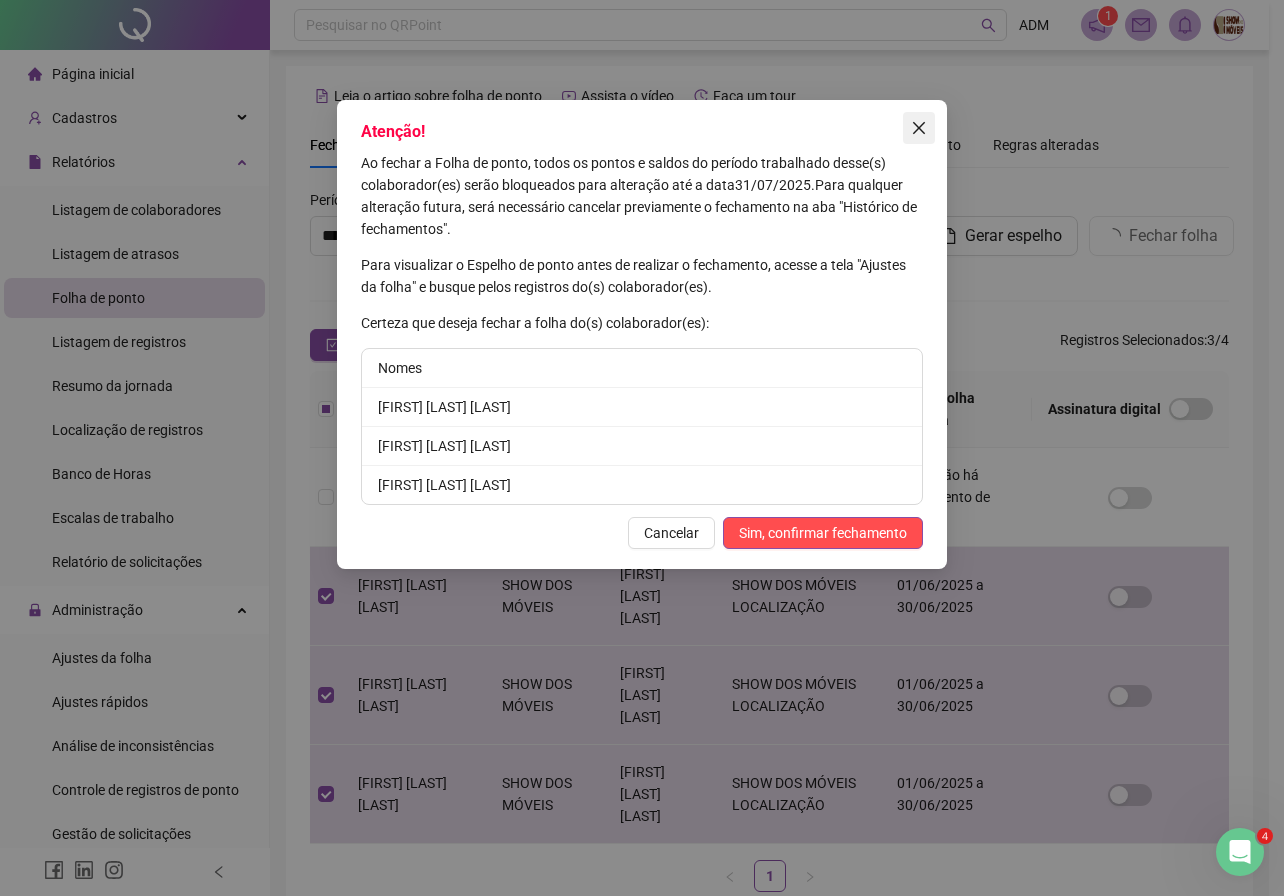 click 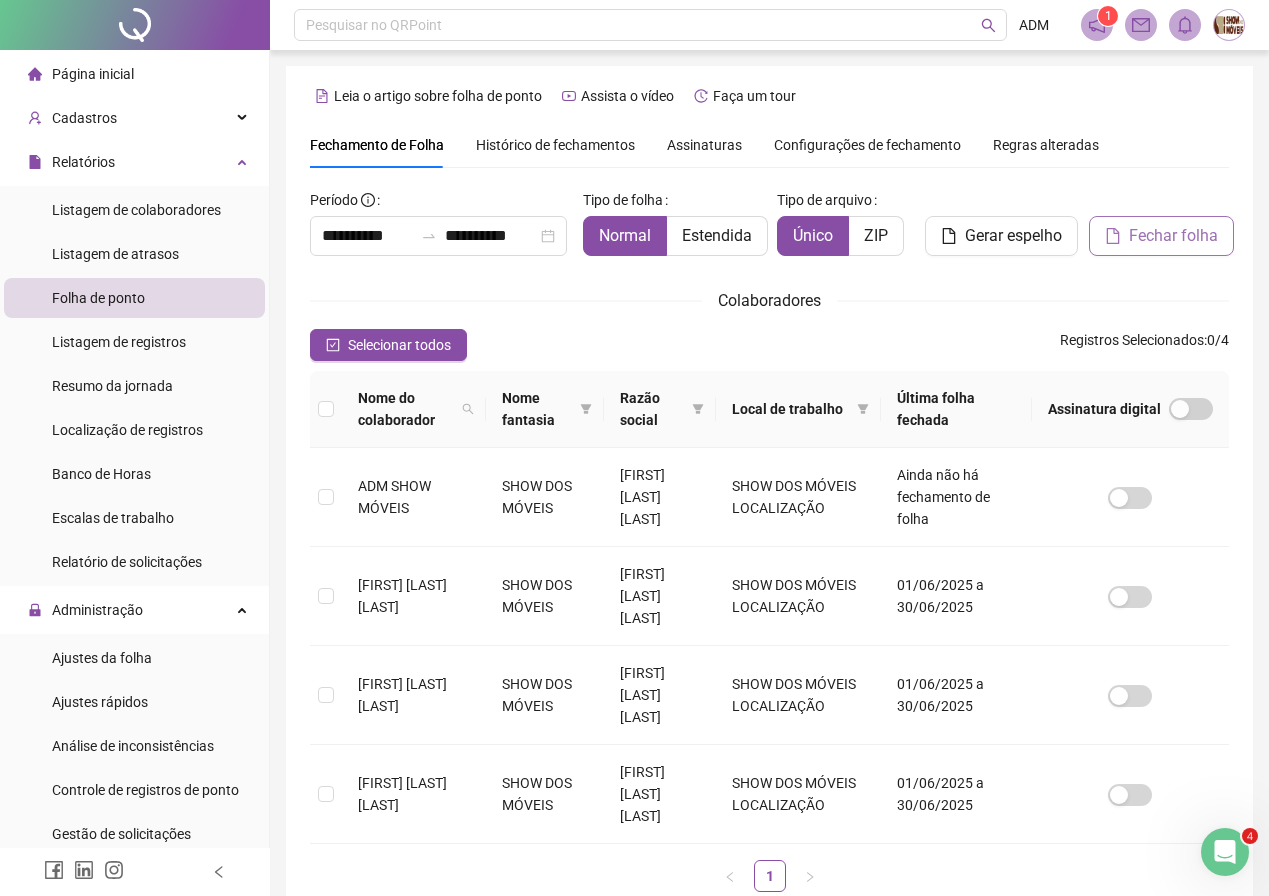click on "Fechar folha" at bounding box center (1173, 236) 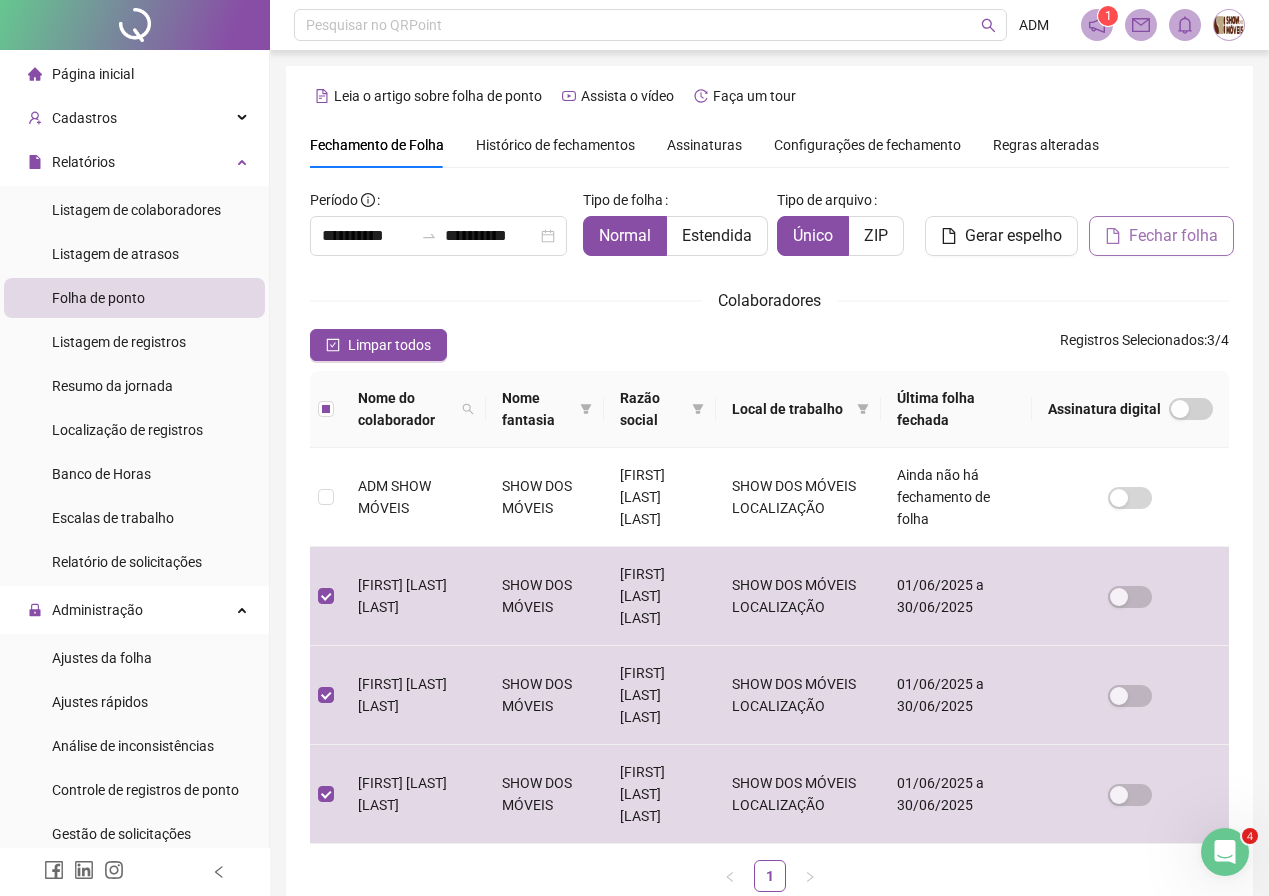 click on "Fechar folha" at bounding box center [1173, 236] 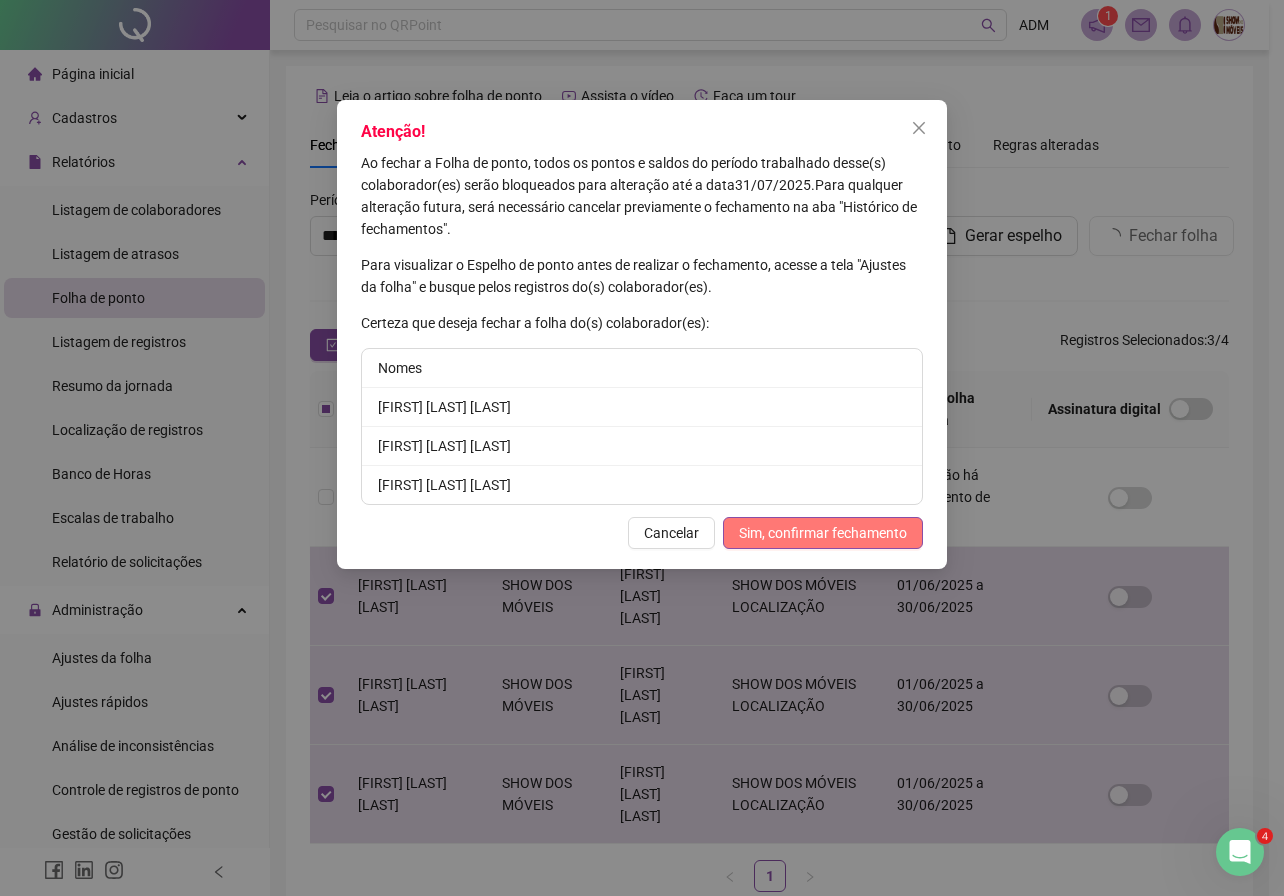 click on "Sim, confirmar fechamento" at bounding box center (823, 533) 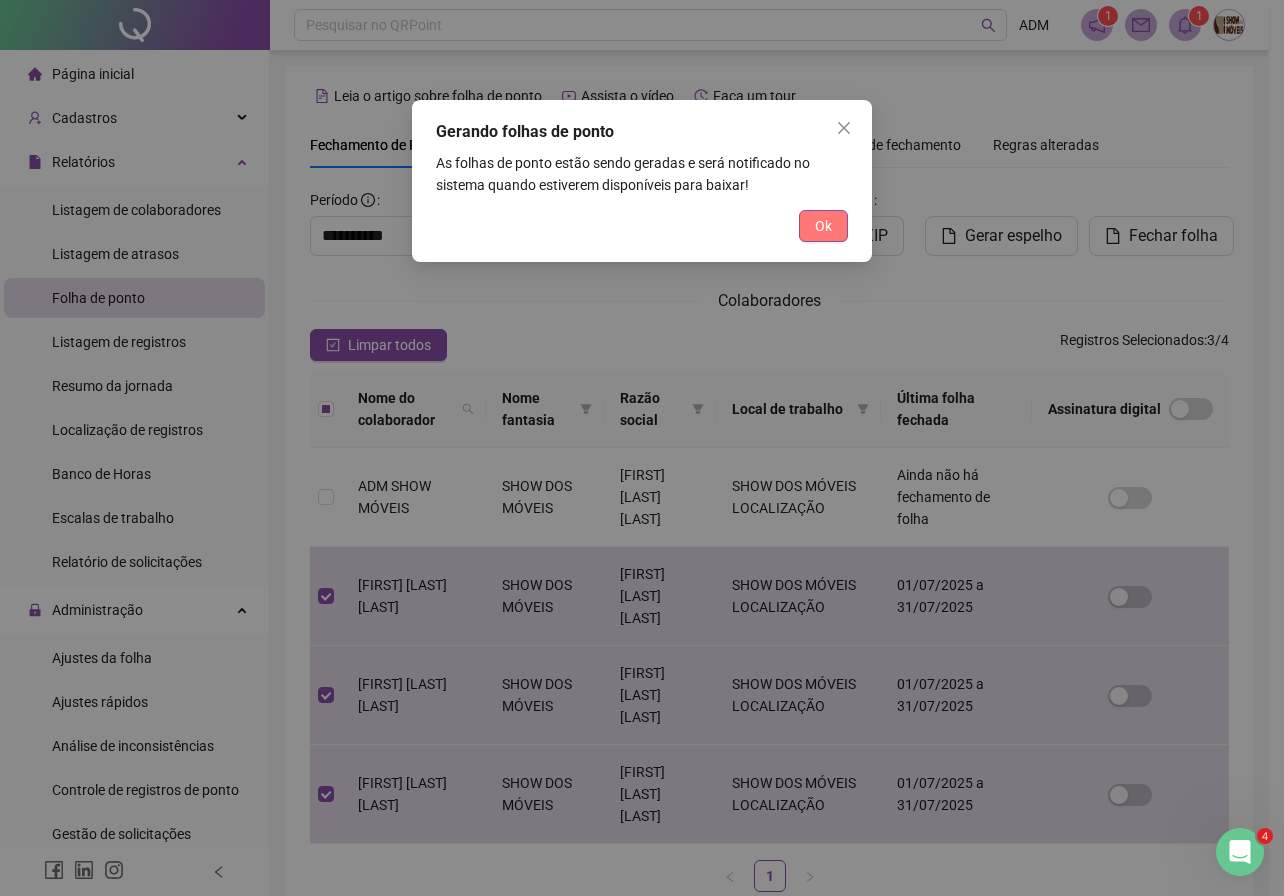 click on "Ok" at bounding box center [823, 226] 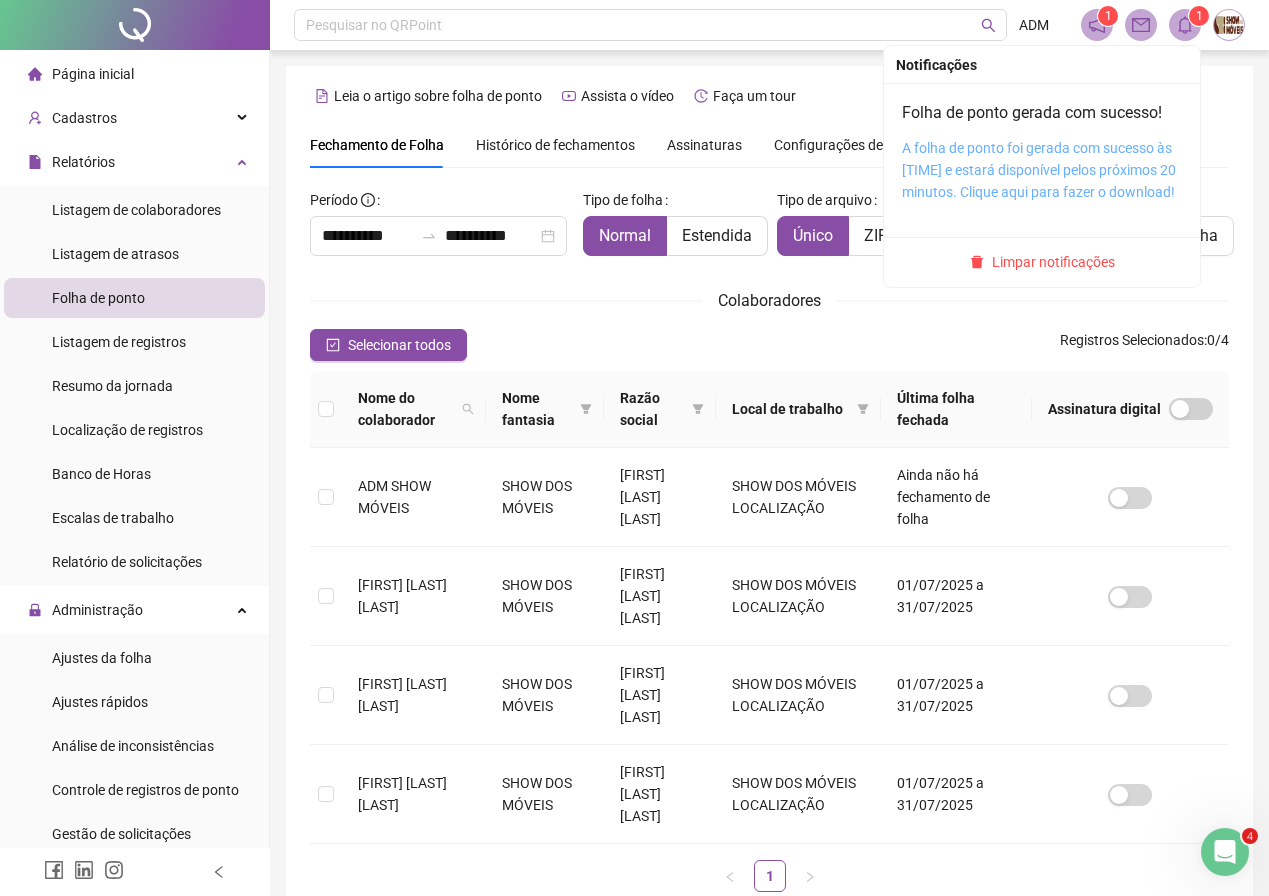 click on "A folha de ponto foi gerada com sucesso às [TIME] e estará disponível pelos próximos 20 minutos.
Clique aqui para fazer o download!" at bounding box center [1039, 170] 